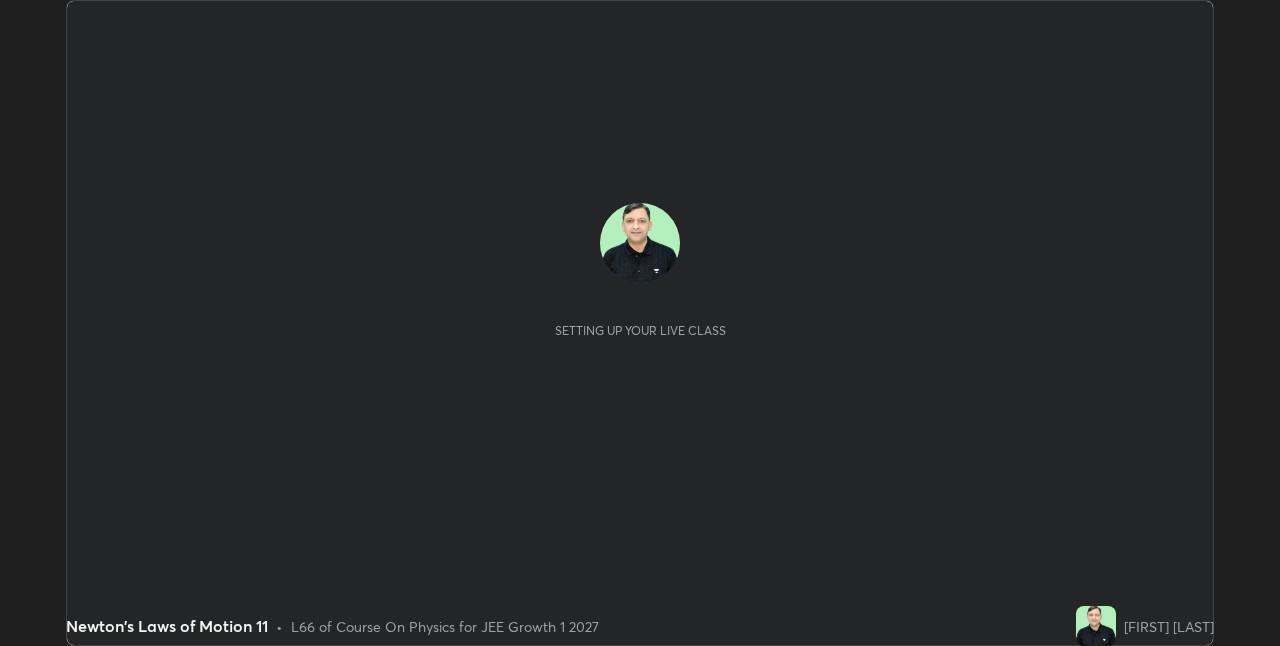 scroll, scrollTop: 0, scrollLeft: 0, axis: both 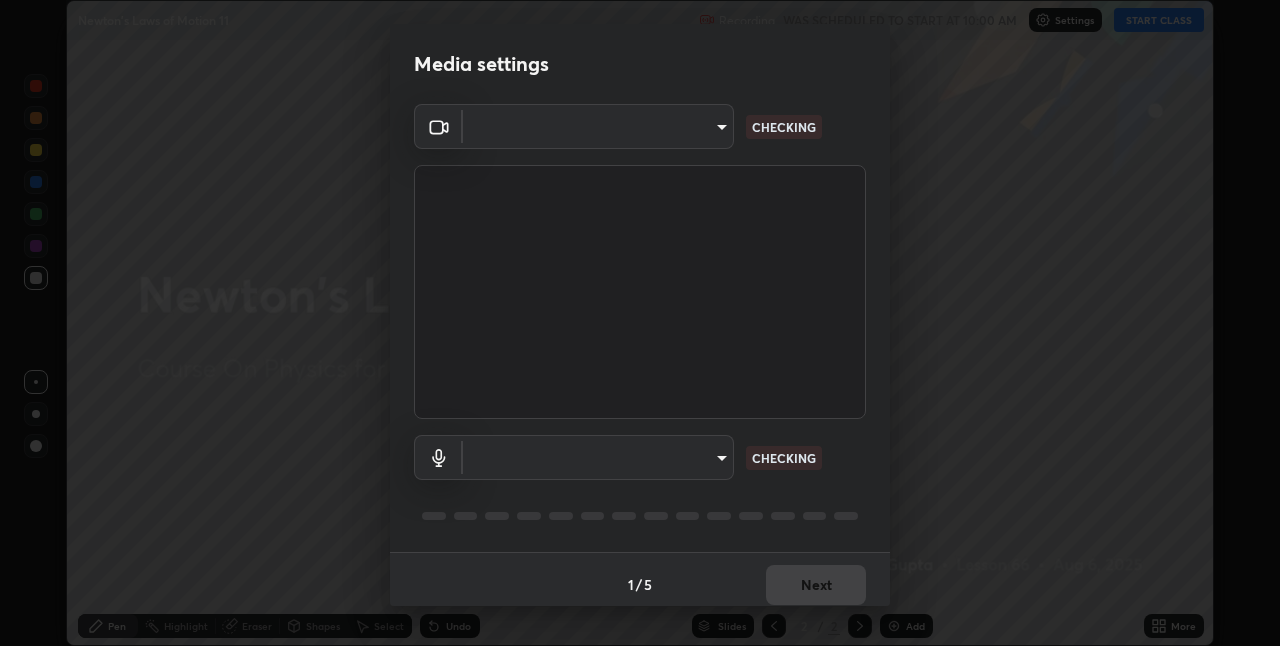 type on "867a7066ee9414f8800d9839686e8abb743b0a1d7bafaa0ad74e86a357021f15" 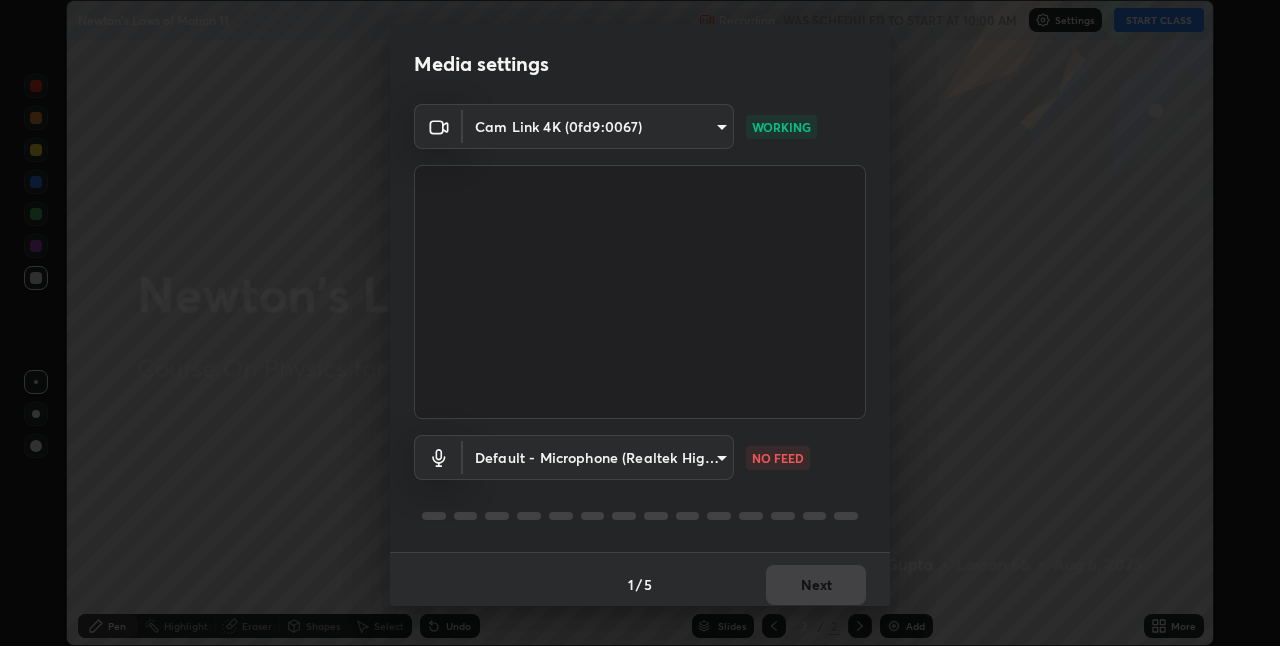 click on "Erase all Newton's Laws of Motion 11 Recording WAS SCHEDULED TO START AT  10:00 AM Settings START CLASS Setting up your live class Newton's Laws of Motion 11 • L66 of Course On Physics for JEE Growth 1 2027 [FIRST] [LAST] Pen Highlight Eraser Shapes Select Undo Slides 2 / 2 Add More No doubts shared Encourage your learners to ask a doubt for better clarity Report an issue Reason for reporting Buffering Chat not working Audio - Video sync issue Educator video quality low ​ Attach an image Report Media settings Cam Link 4K (0fd9:0067) 867a7066ee9414f8800d9839686e8abb743b0a1d7bafaa0ad74e86a357021f15 WORKING Default - Microphone (Realtek High Definition Audio) default NO FEED 1 / 5 Next" at bounding box center (640, 323) 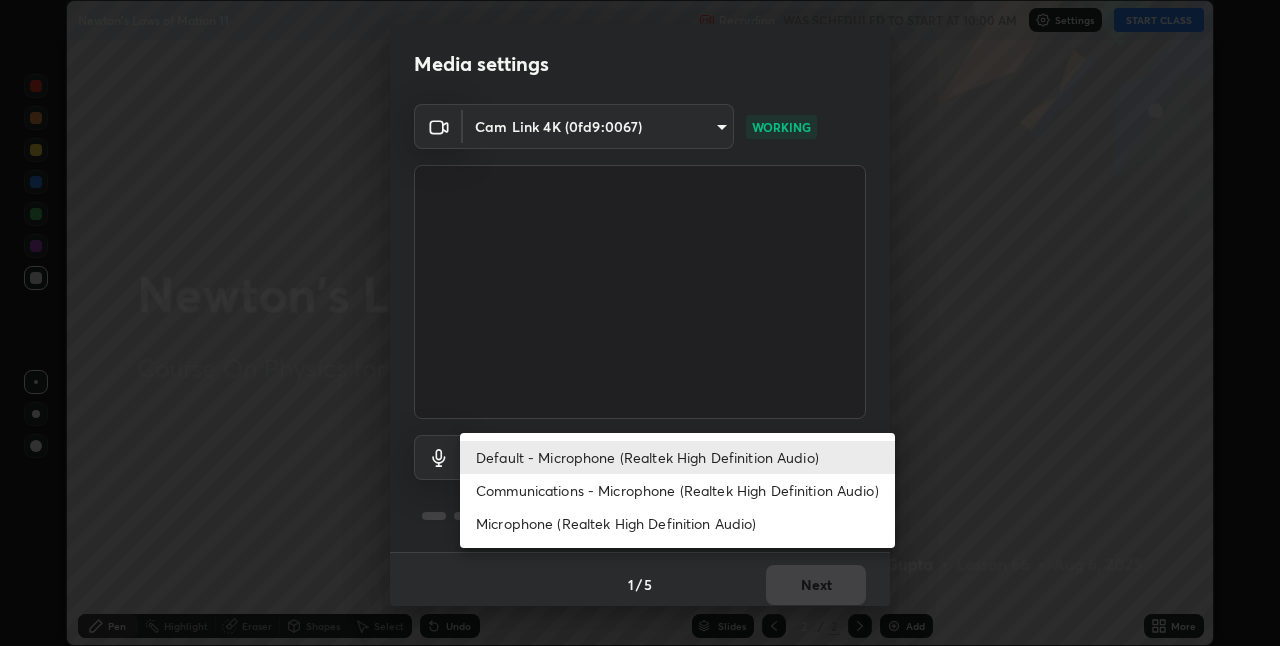click on "Microphone (Realtek High Definition Audio)" at bounding box center [677, 523] 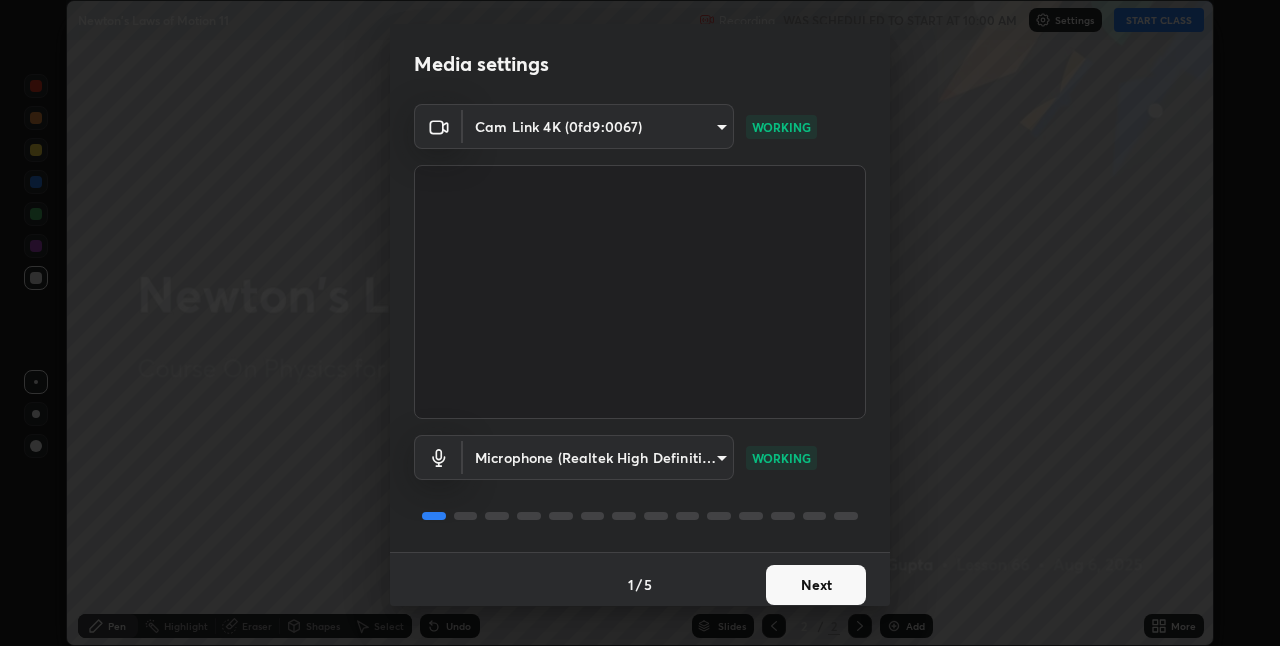 click on "Next" at bounding box center [816, 585] 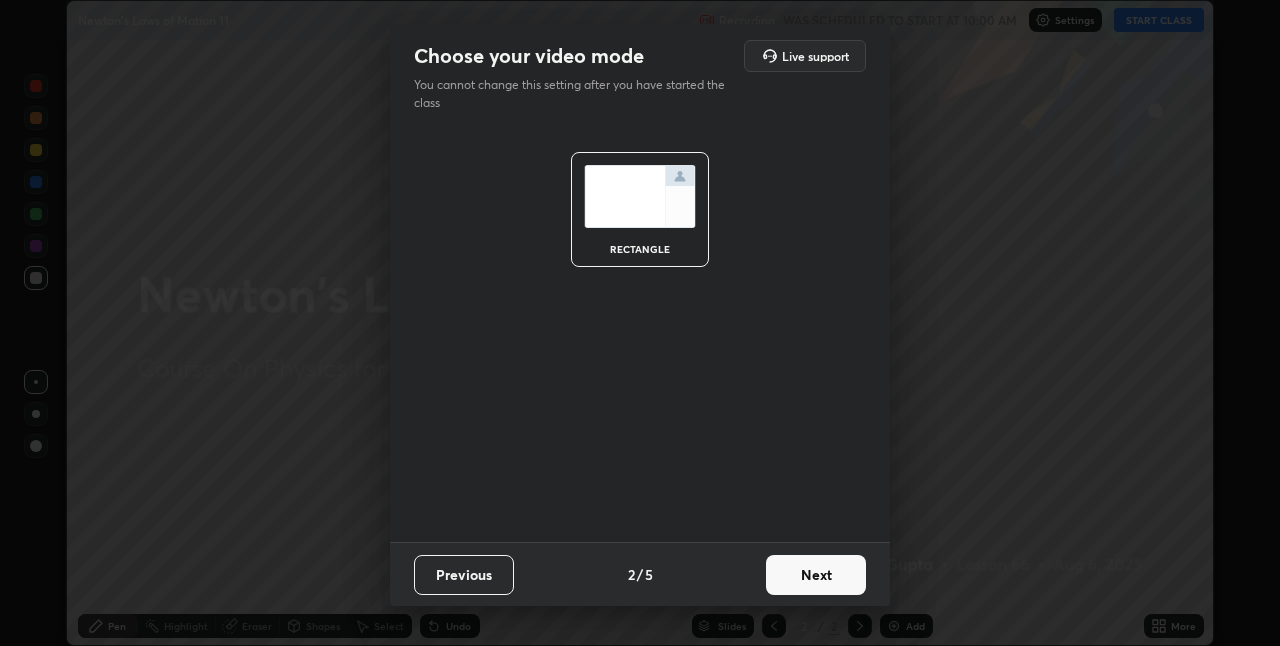 click on "Next" at bounding box center [816, 575] 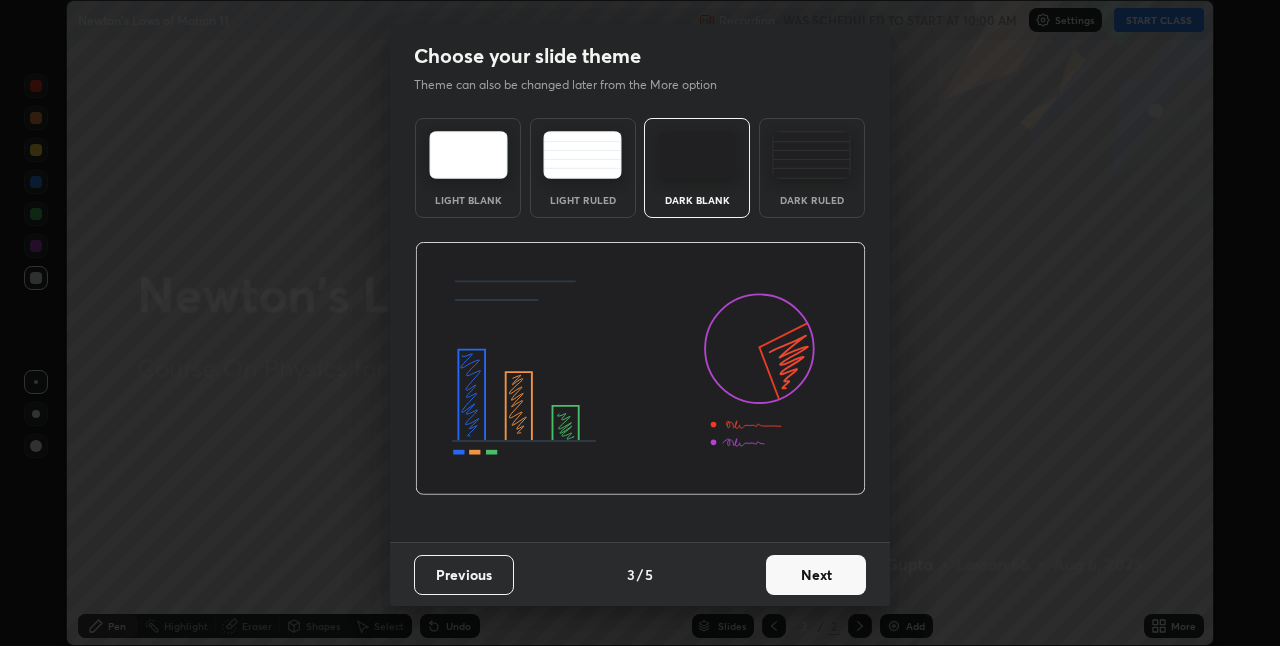 click on "Next" at bounding box center (816, 575) 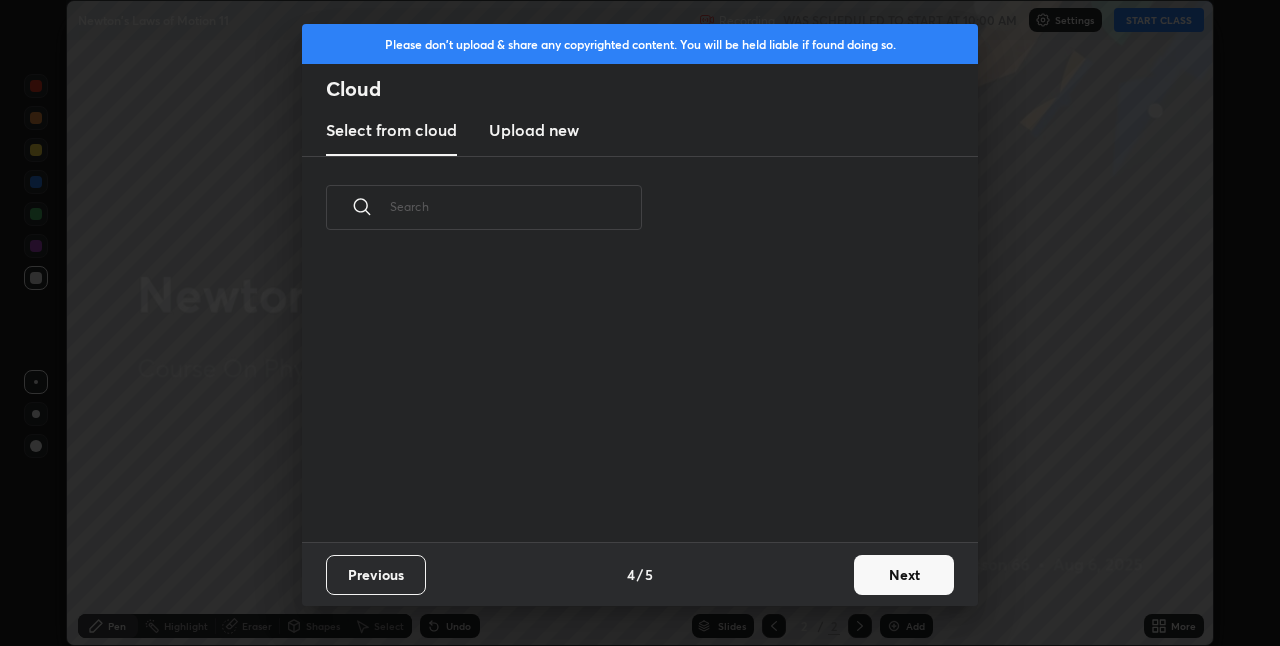 click on "Next" at bounding box center [904, 575] 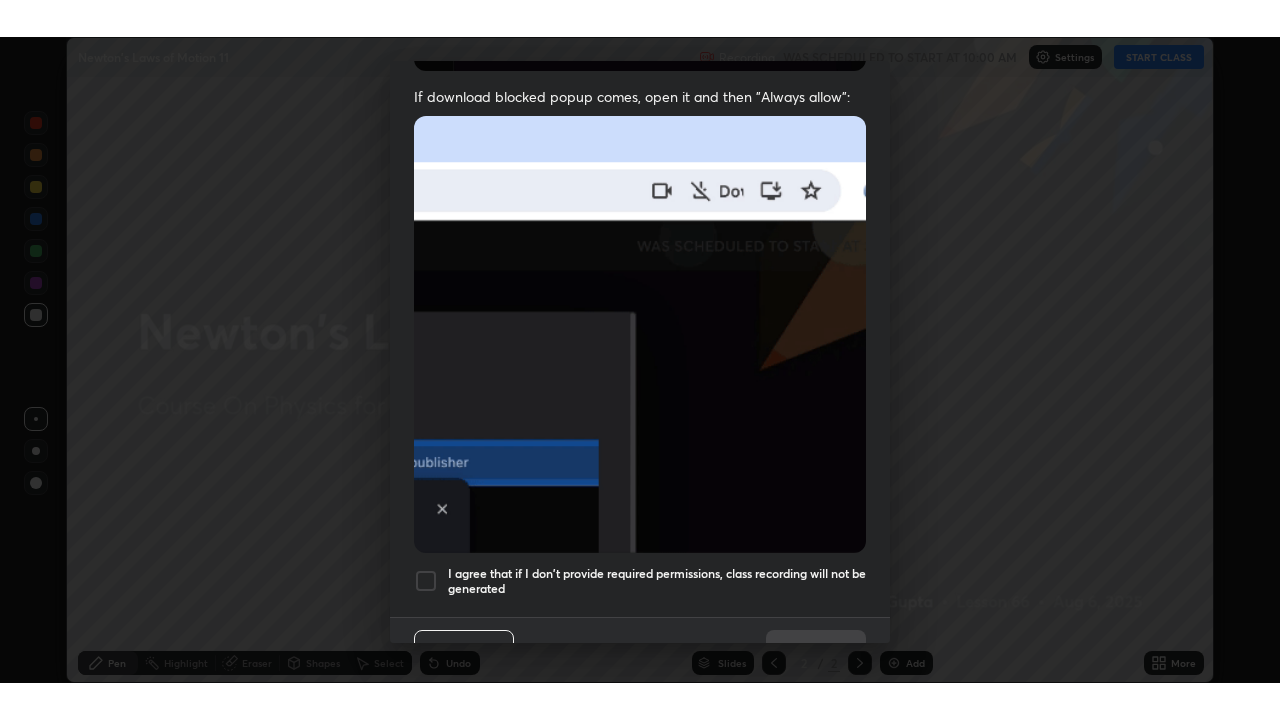 scroll, scrollTop: 418, scrollLeft: 0, axis: vertical 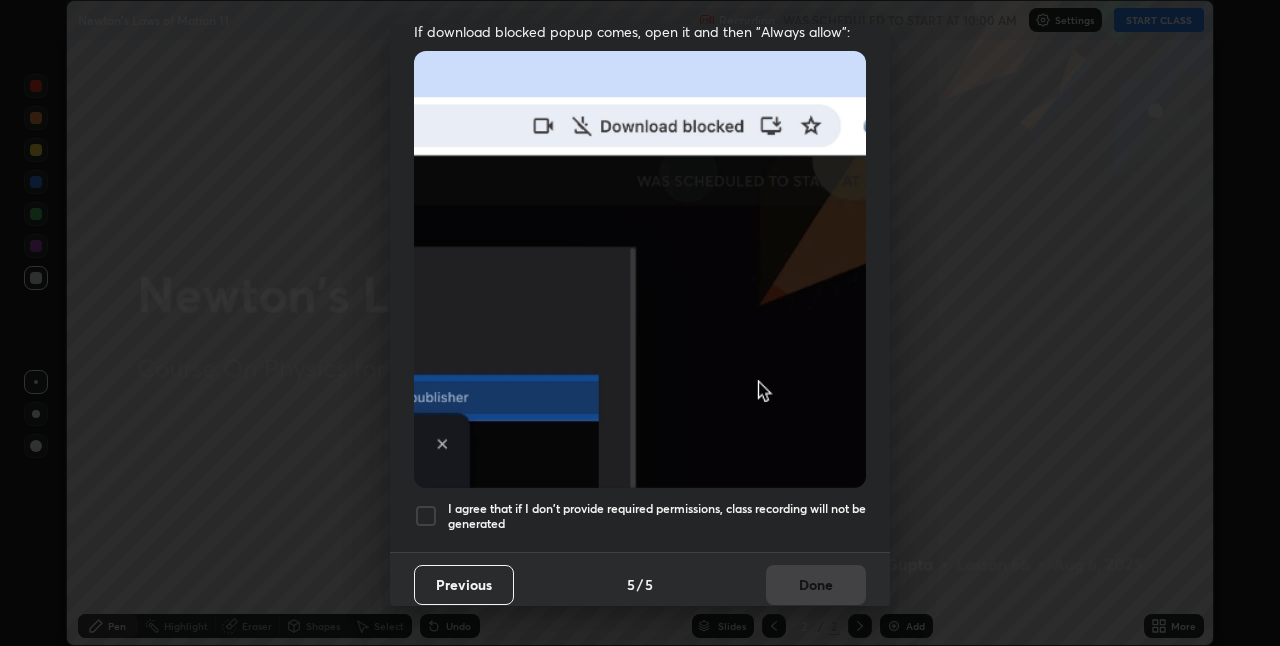 click at bounding box center [426, 516] 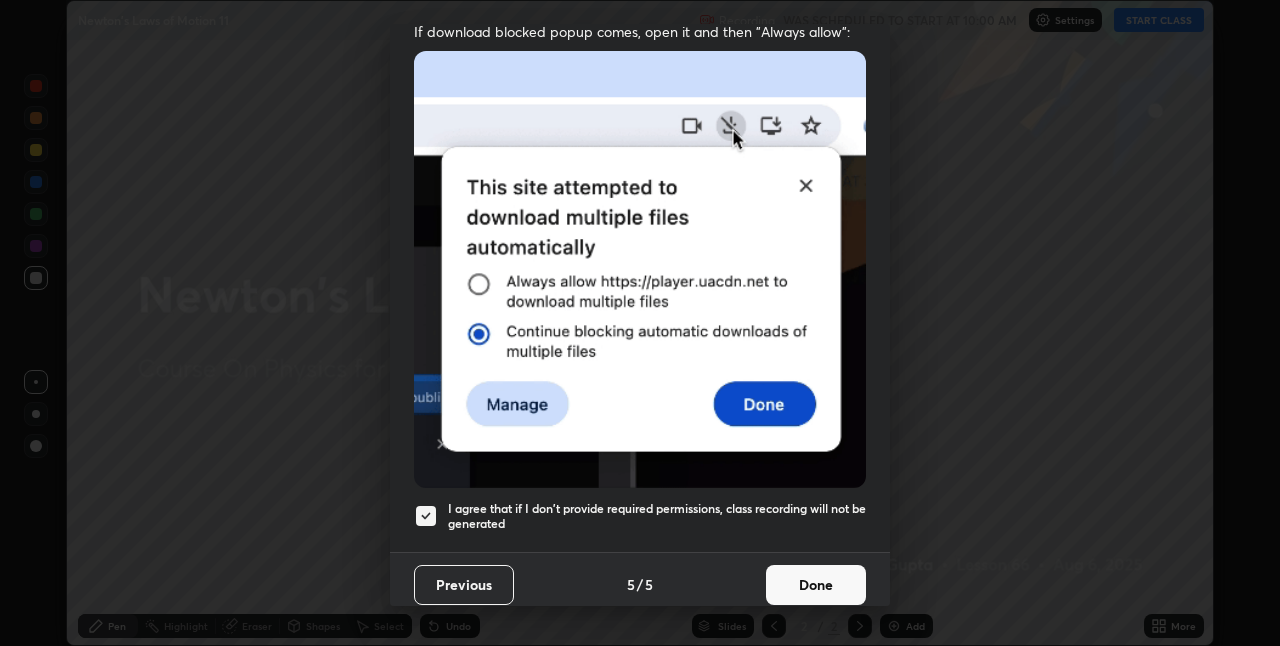 click on "Done" at bounding box center [816, 585] 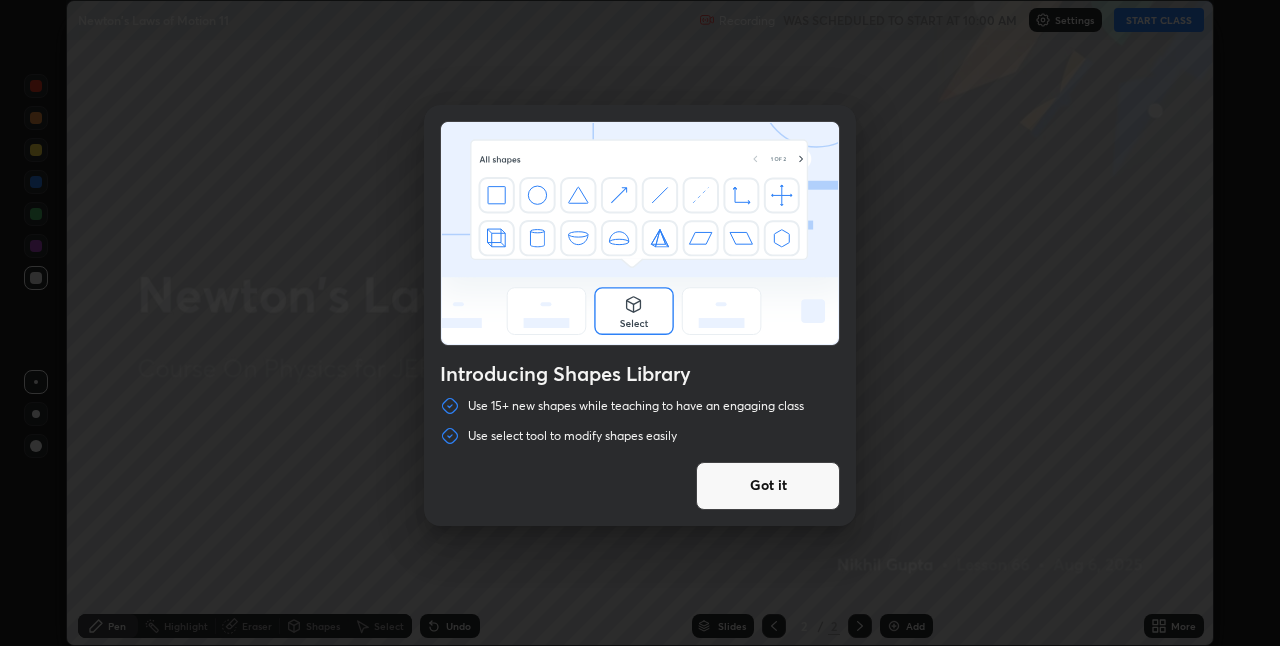 click on "Got it" at bounding box center (768, 486) 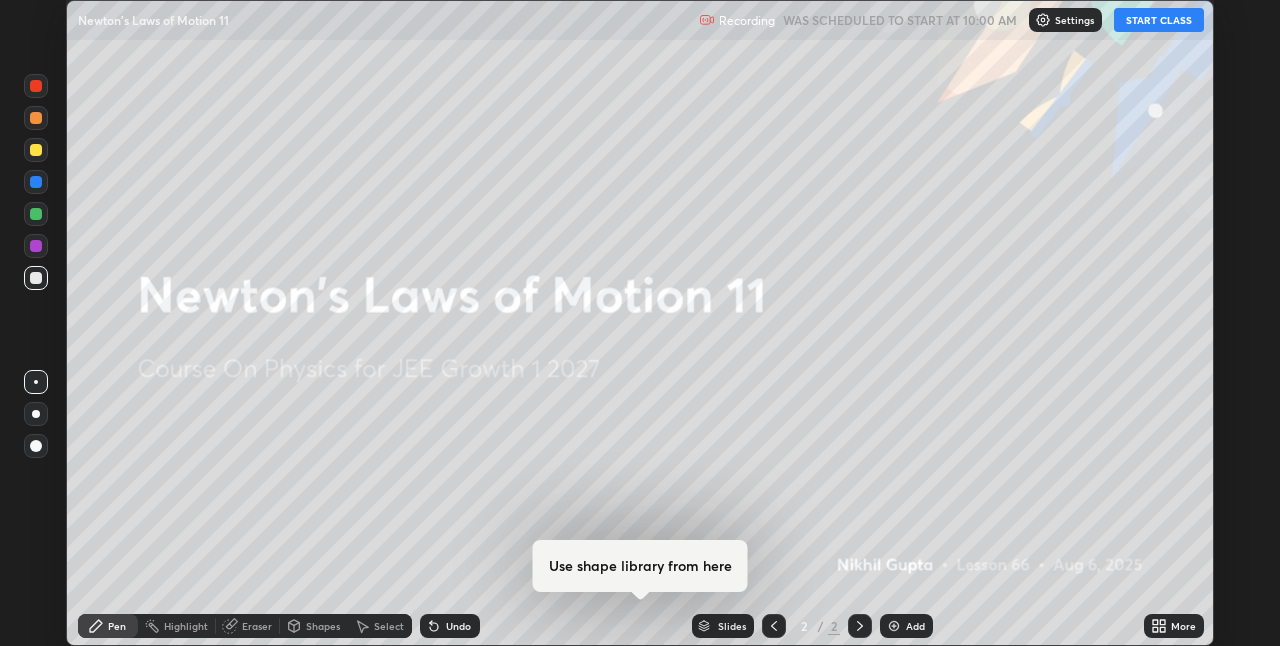 click on "START CLASS" at bounding box center [1159, 20] 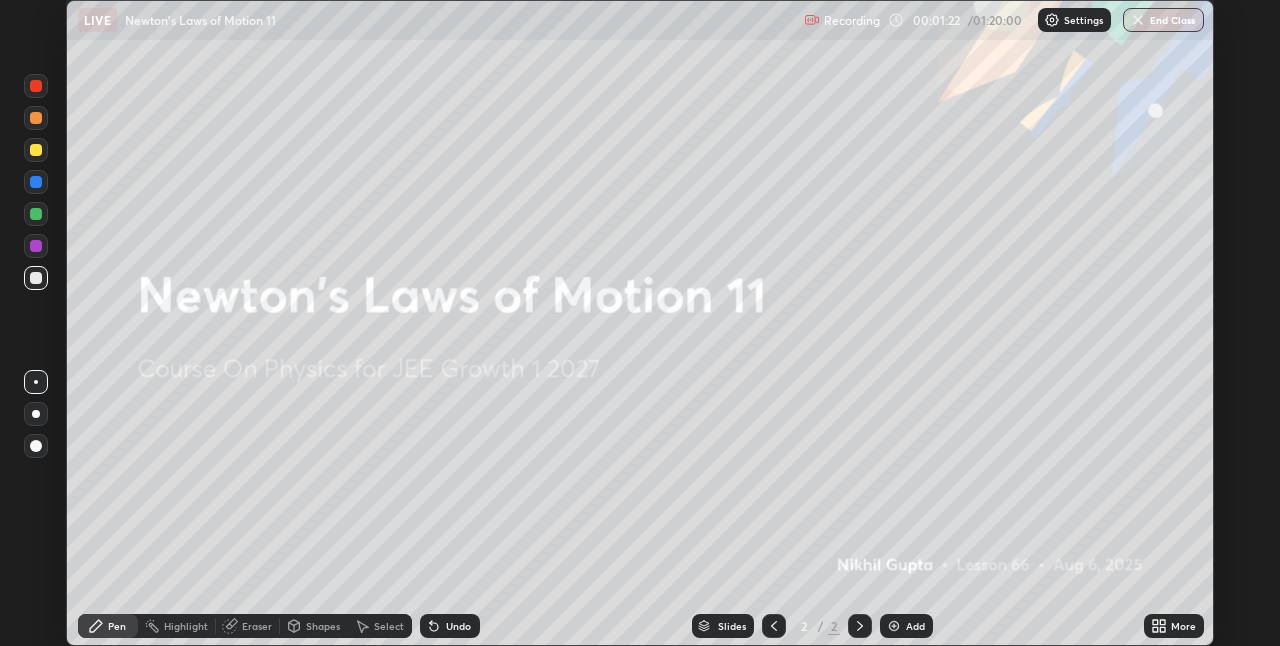 click 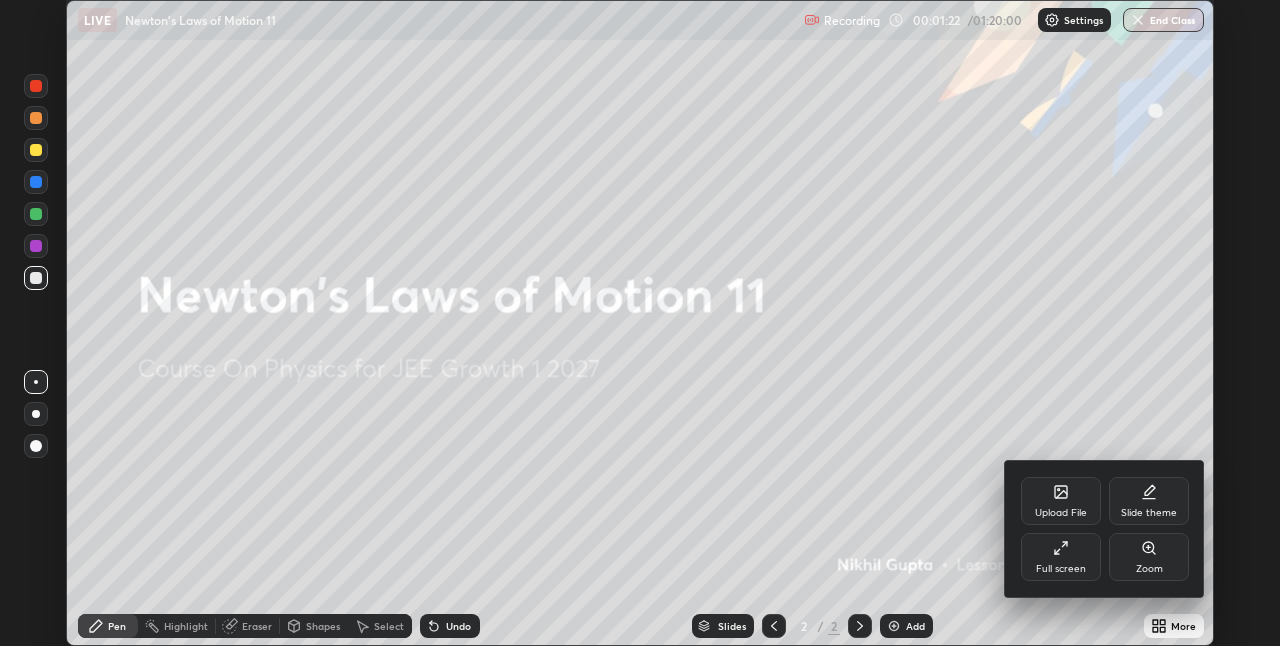 click on "Full screen" at bounding box center [1061, 569] 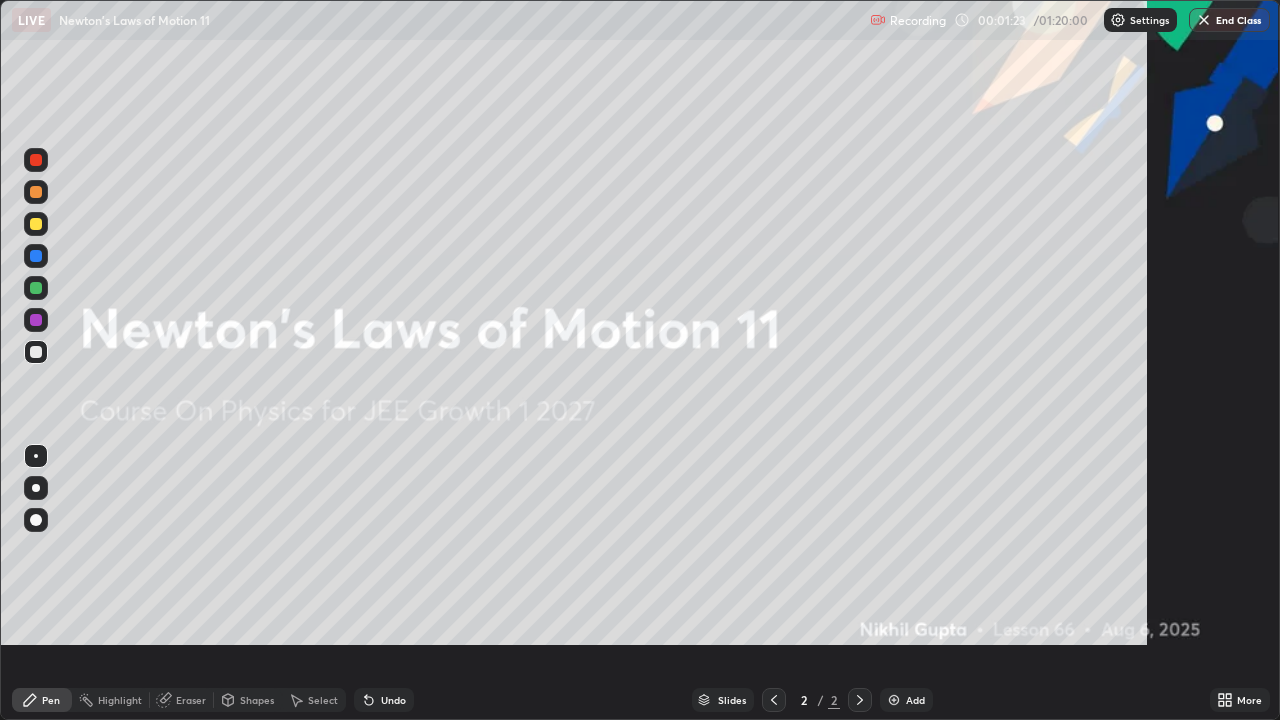 scroll, scrollTop: 99280, scrollLeft: 98720, axis: both 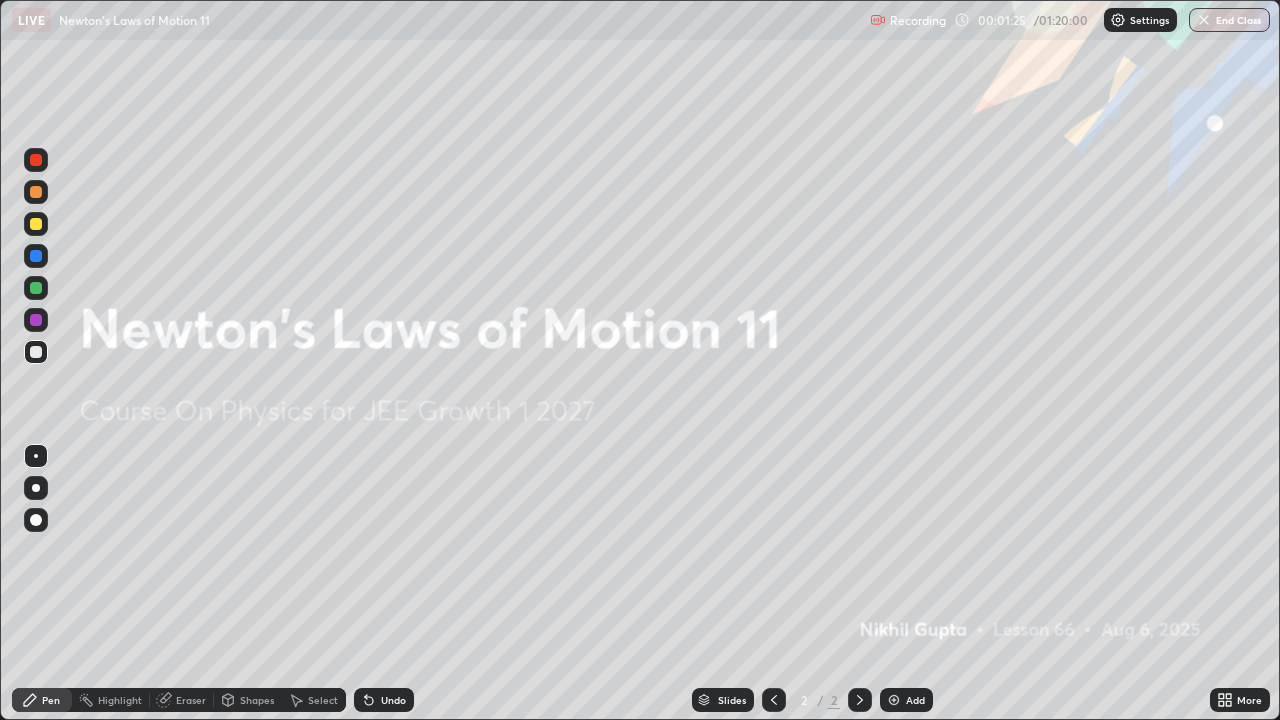 click on "Add" at bounding box center (906, 700) 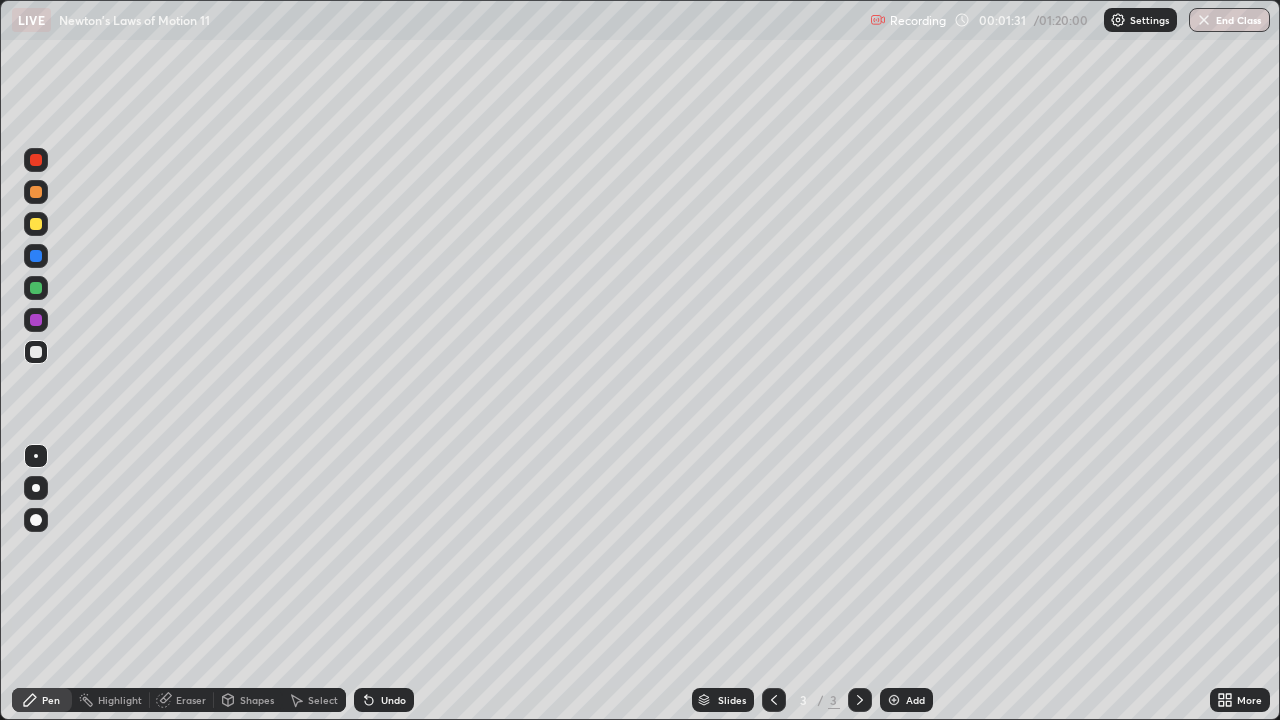 click at bounding box center [36, 288] 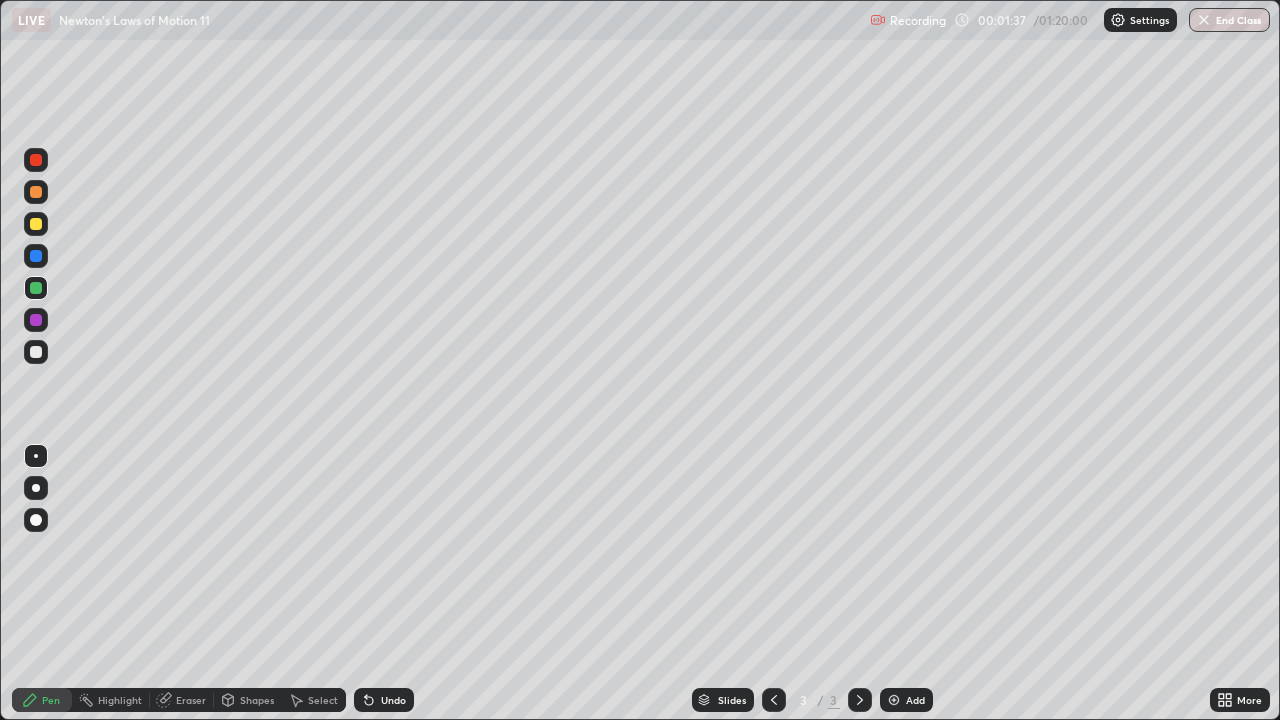 click on "Undo" at bounding box center (393, 700) 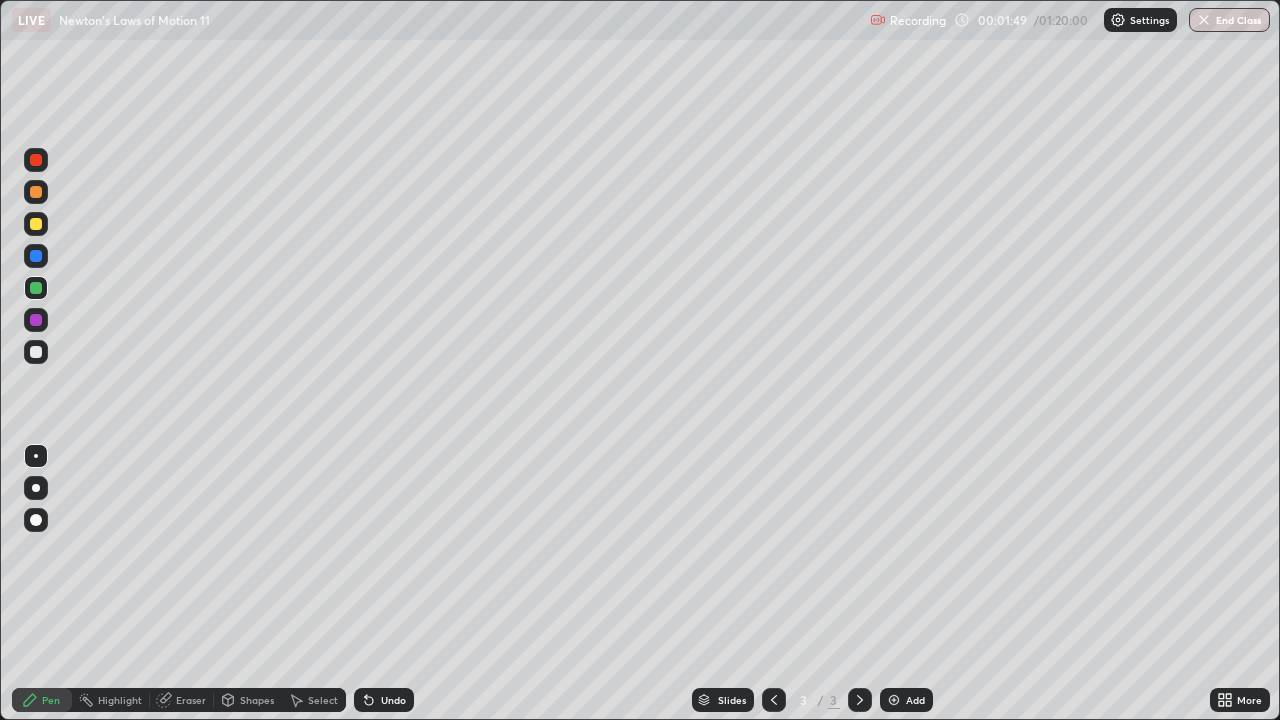 click at bounding box center (36, 224) 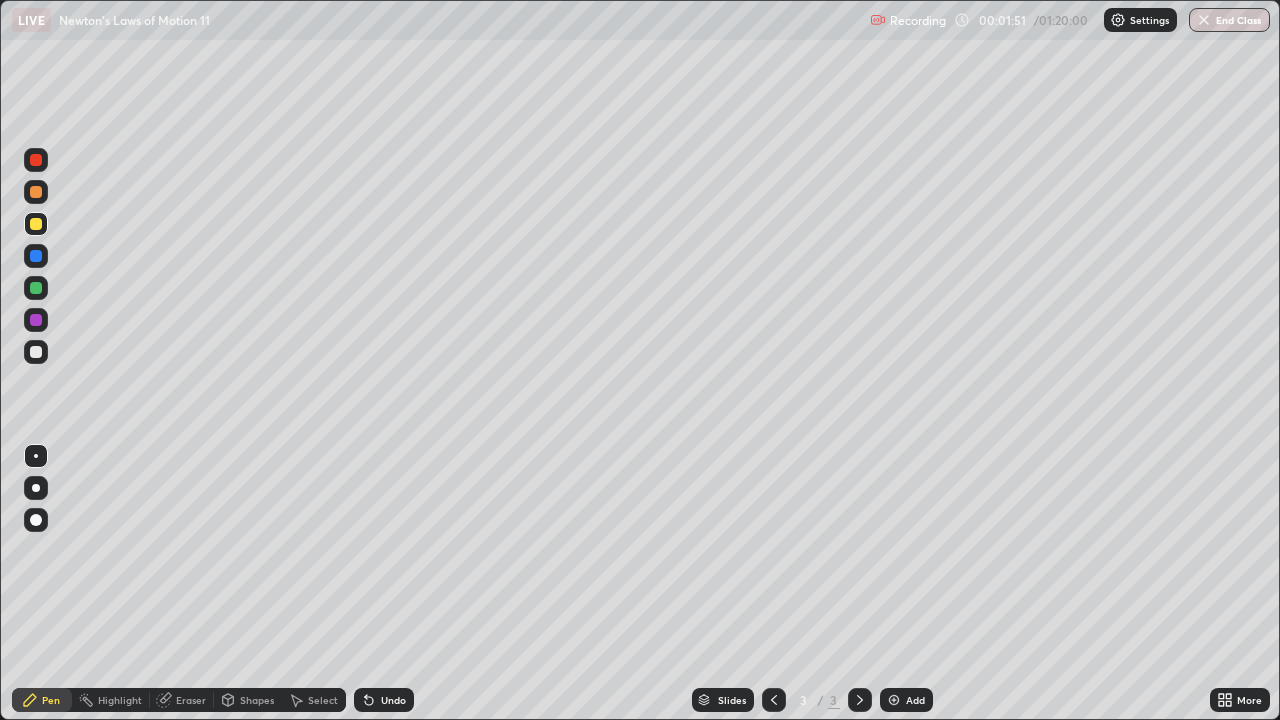click on "Undo" at bounding box center (393, 700) 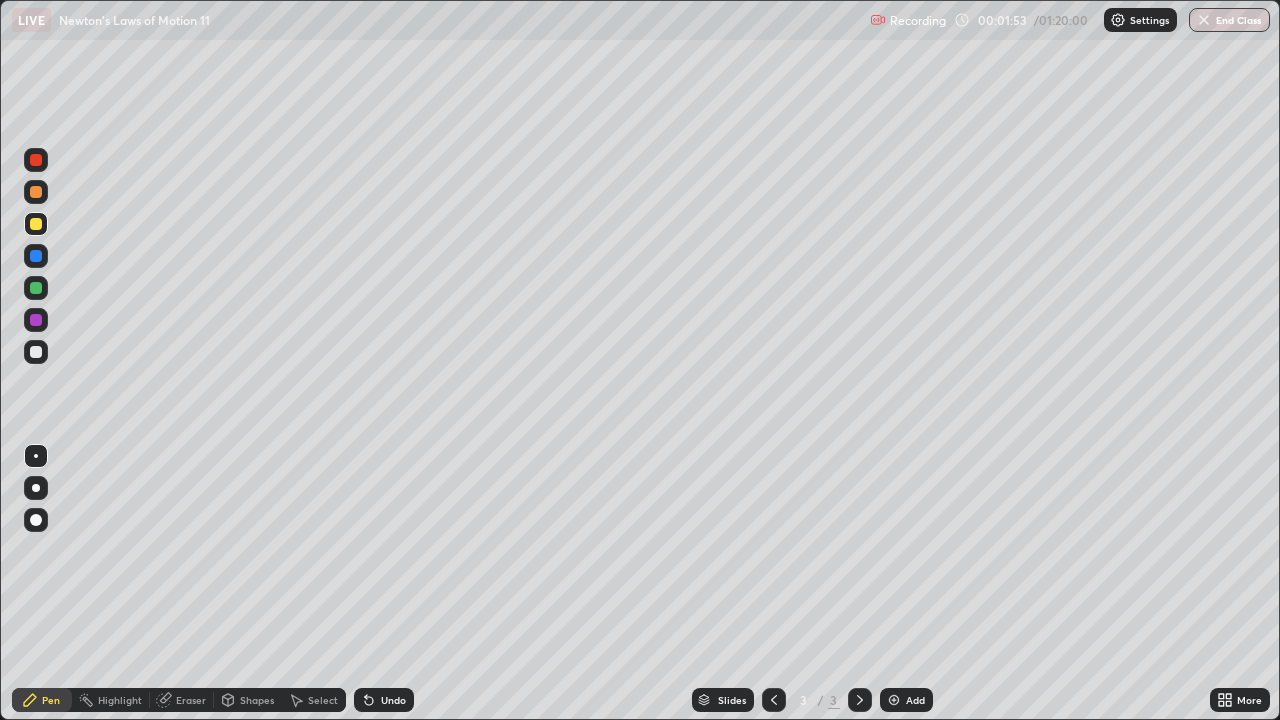click at bounding box center (36, 288) 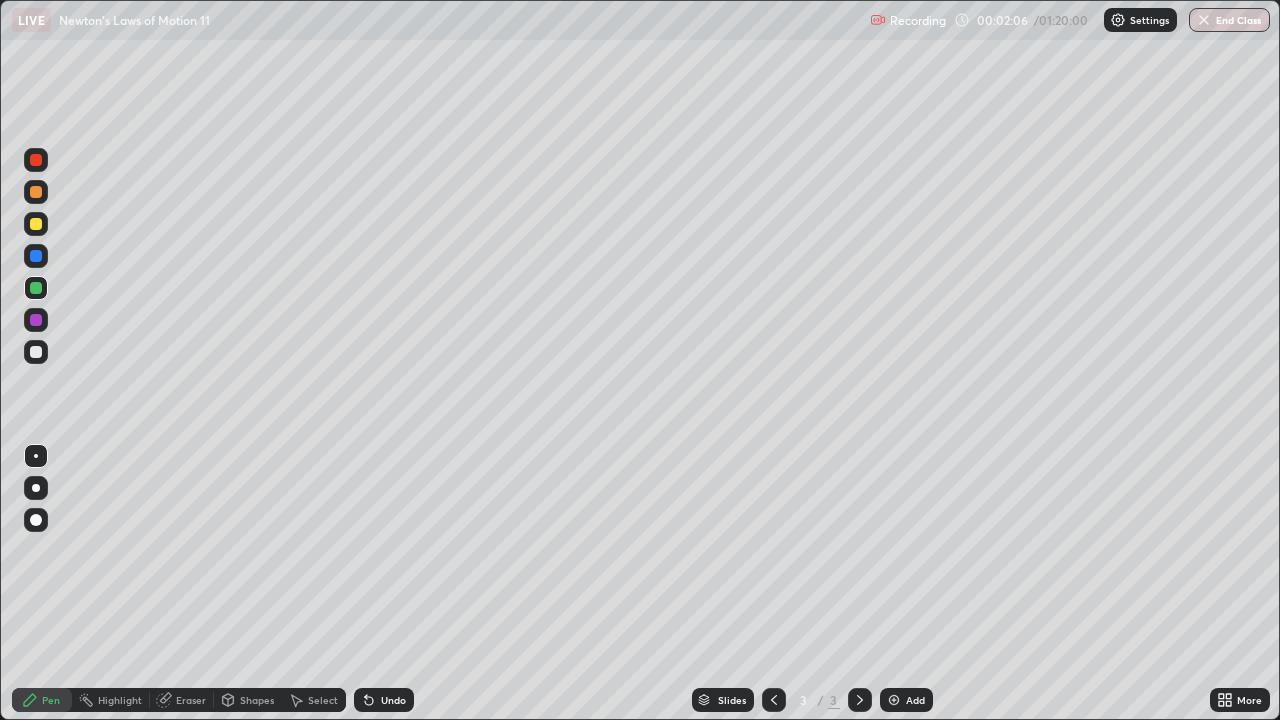 click at bounding box center (36, 352) 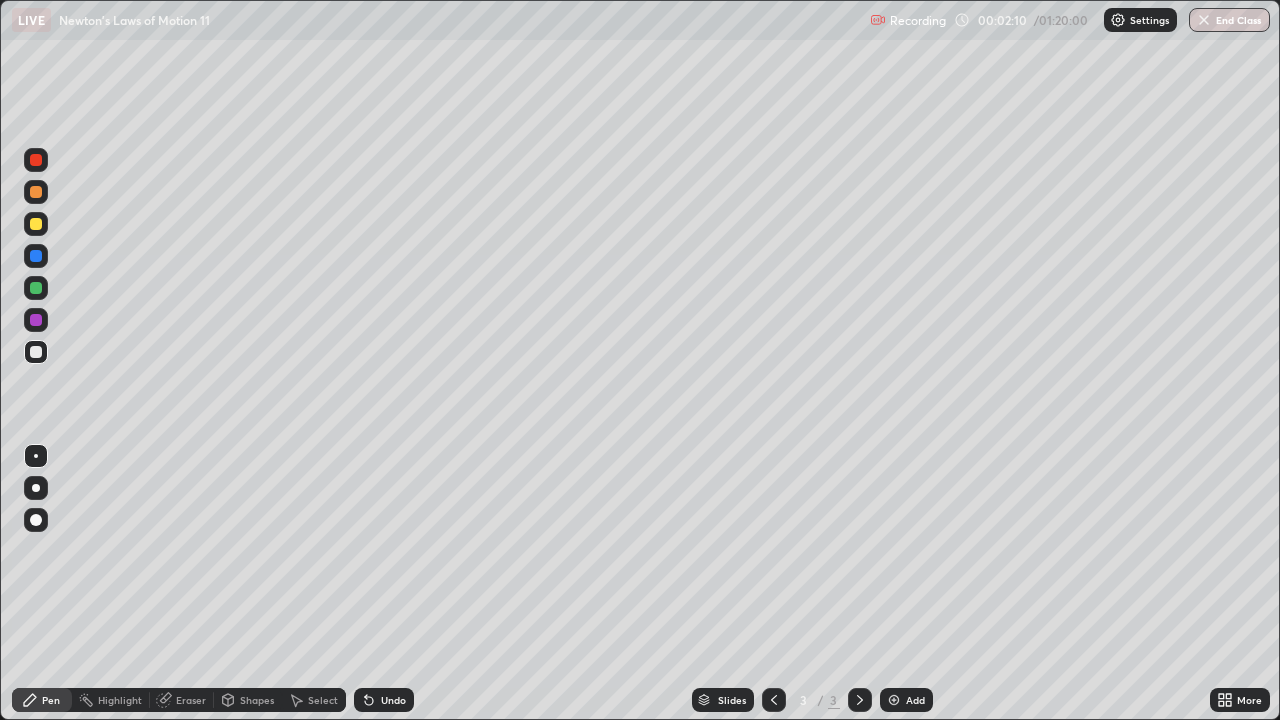 click at bounding box center [36, 224] 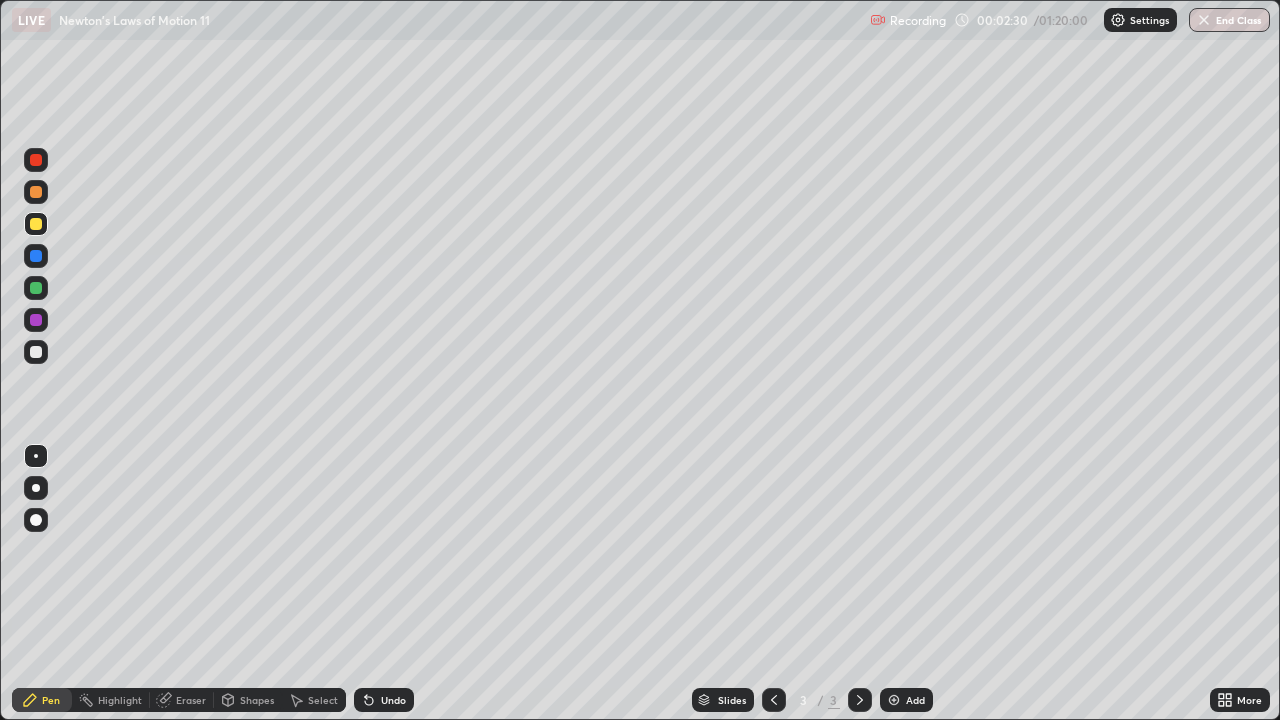 click at bounding box center [36, 352] 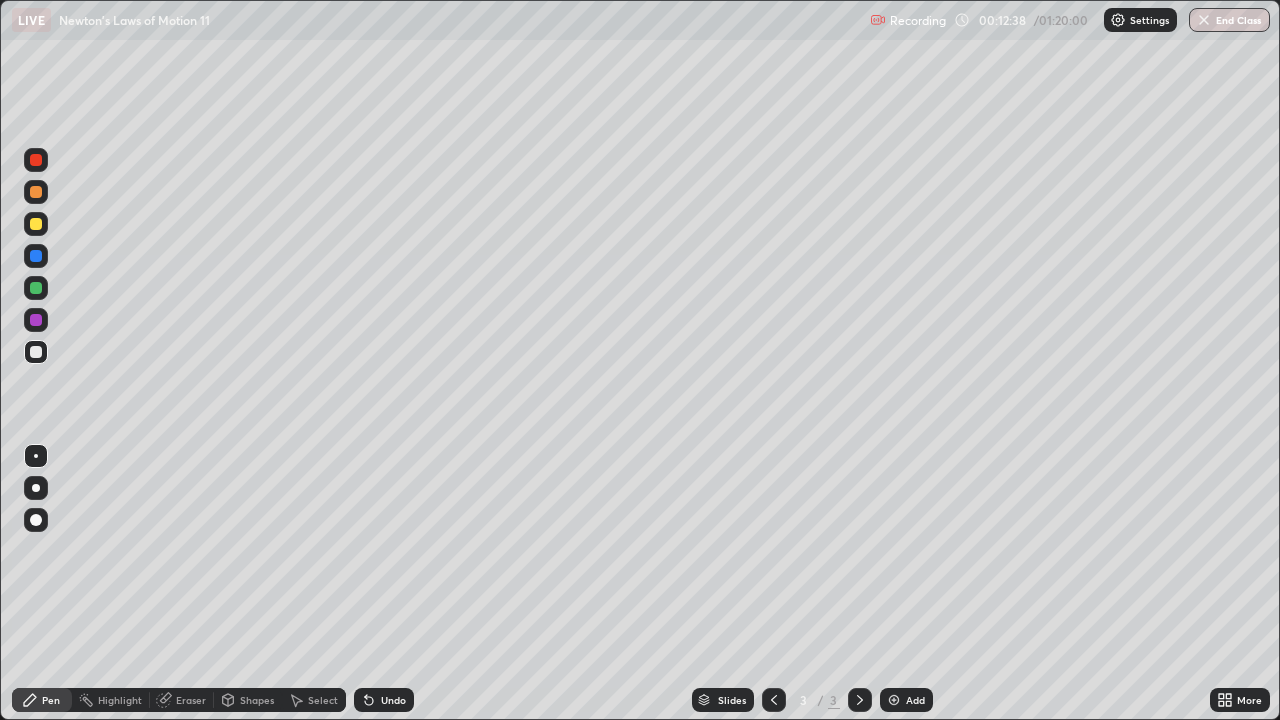 click on "Select" at bounding box center [323, 700] 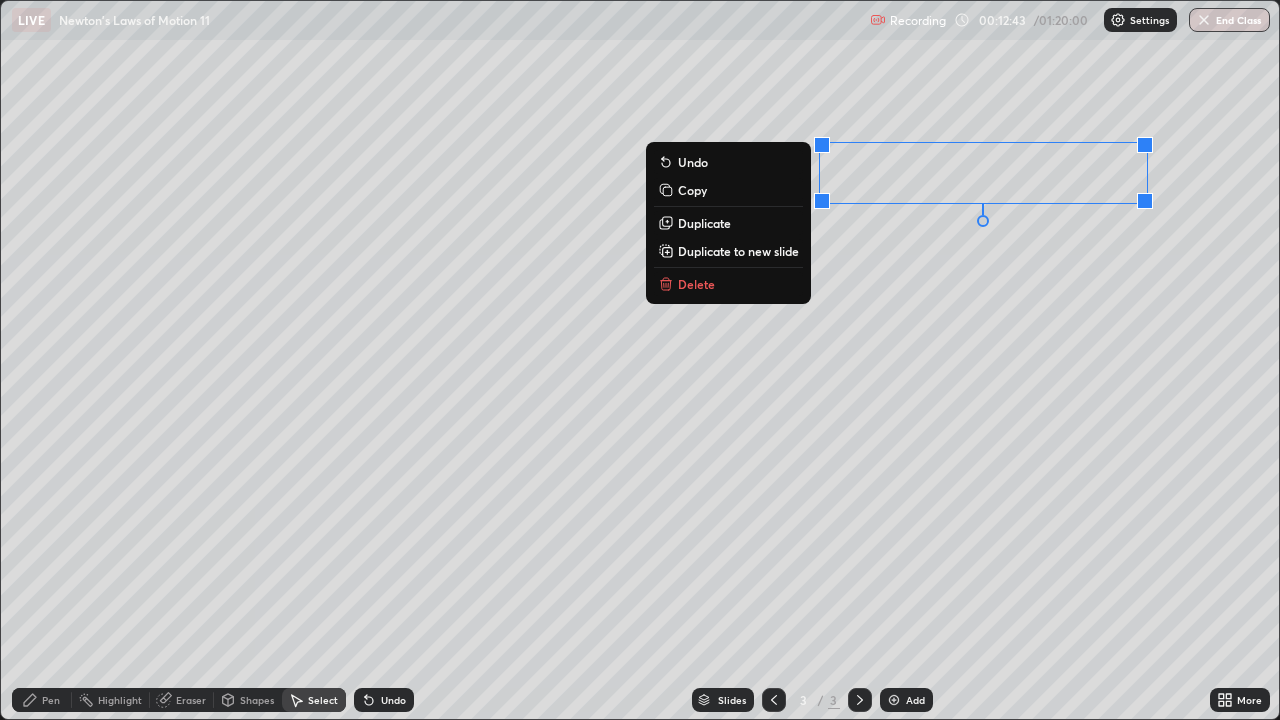 click on "0 ° Undo Copy Duplicate Duplicate to new slide Delete" at bounding box center [640, 360] 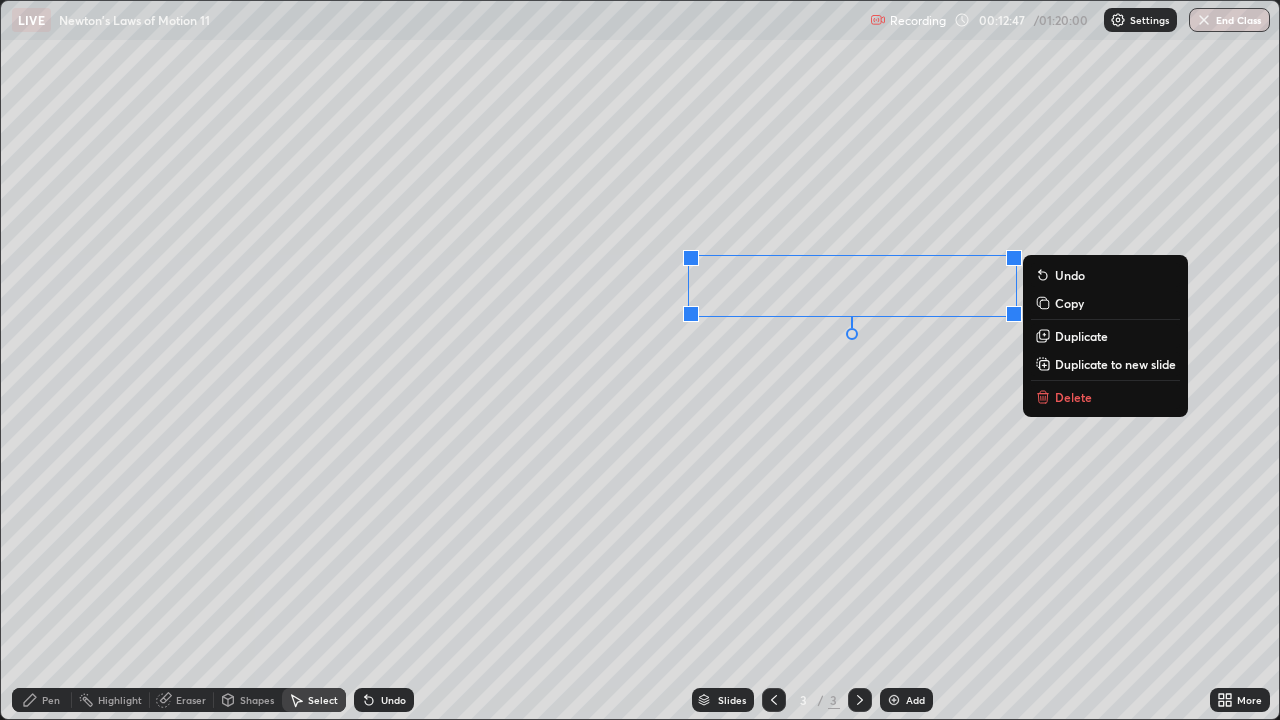 click on "0 ° Undo Copy Duplicate Duplicate to new slide Delete" at bounding box center [640, 360] 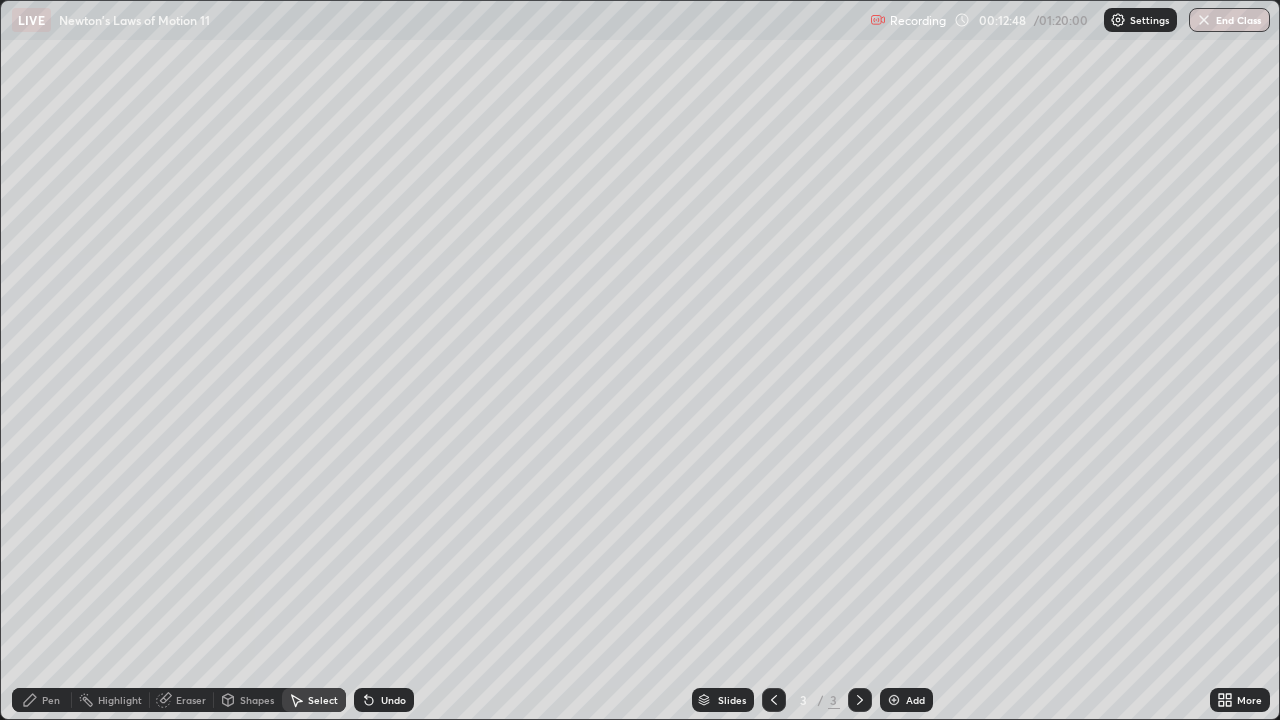 click on "Pen" at bounding box center [42, 700] 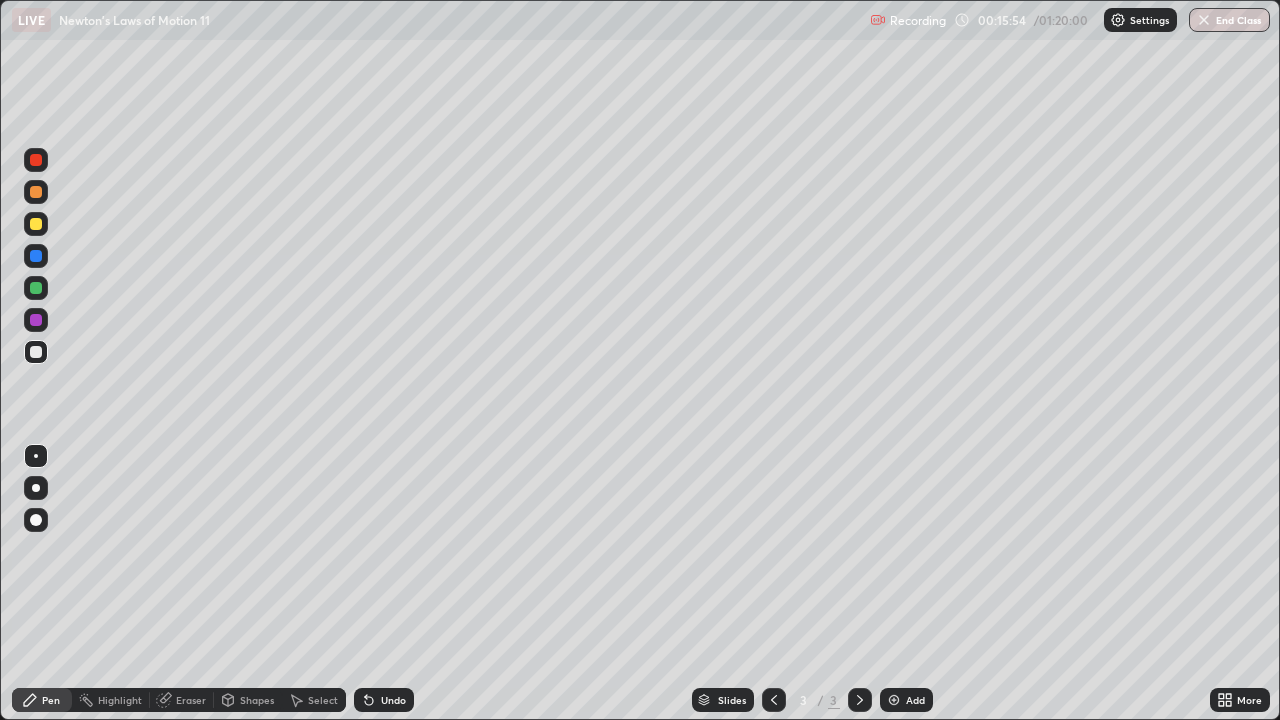 click on "Add" at bounding box center (915, 700) 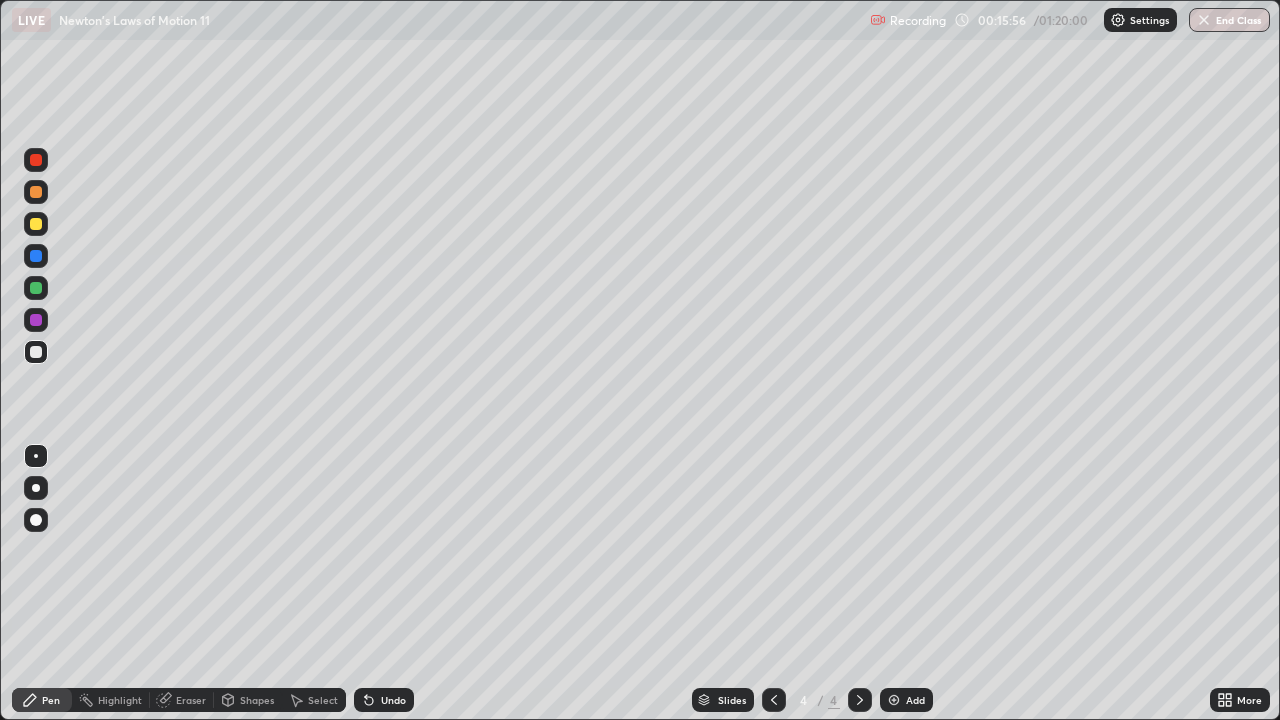 click at bounding box center [36, 288] 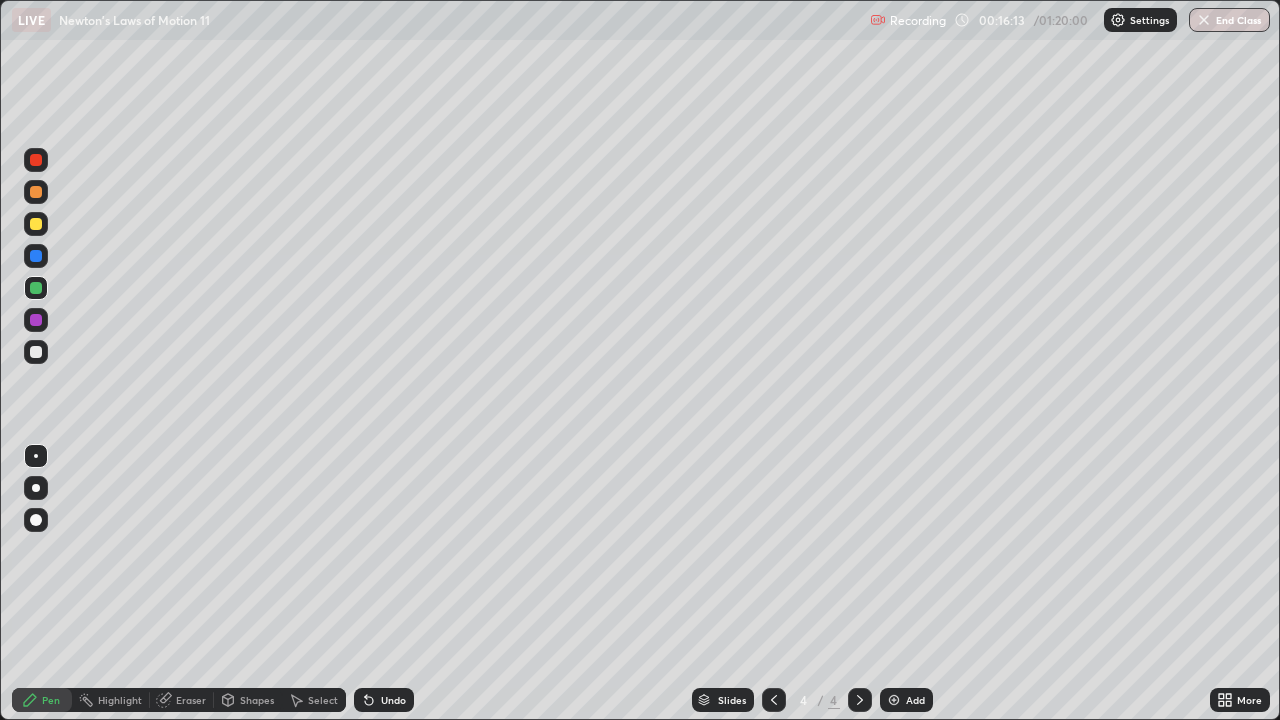 click on "Undo" at bounding box center (393, 700) 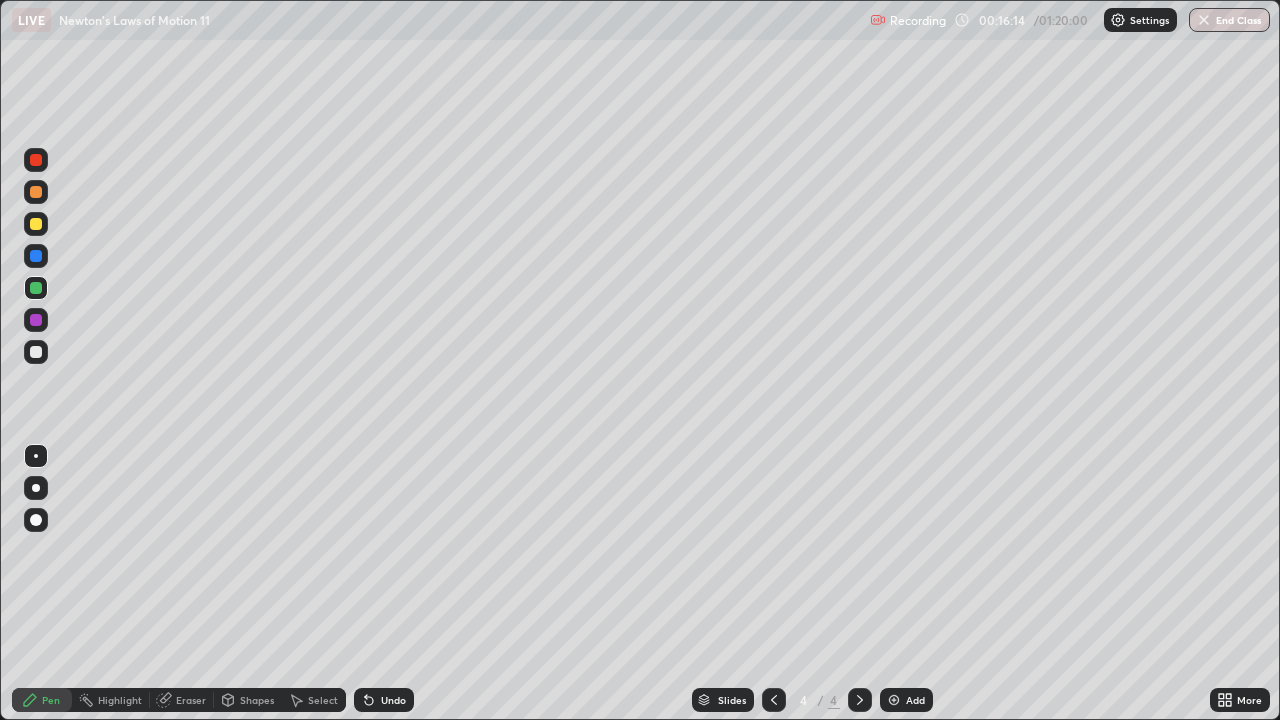 click at bounding box center [36, 352] 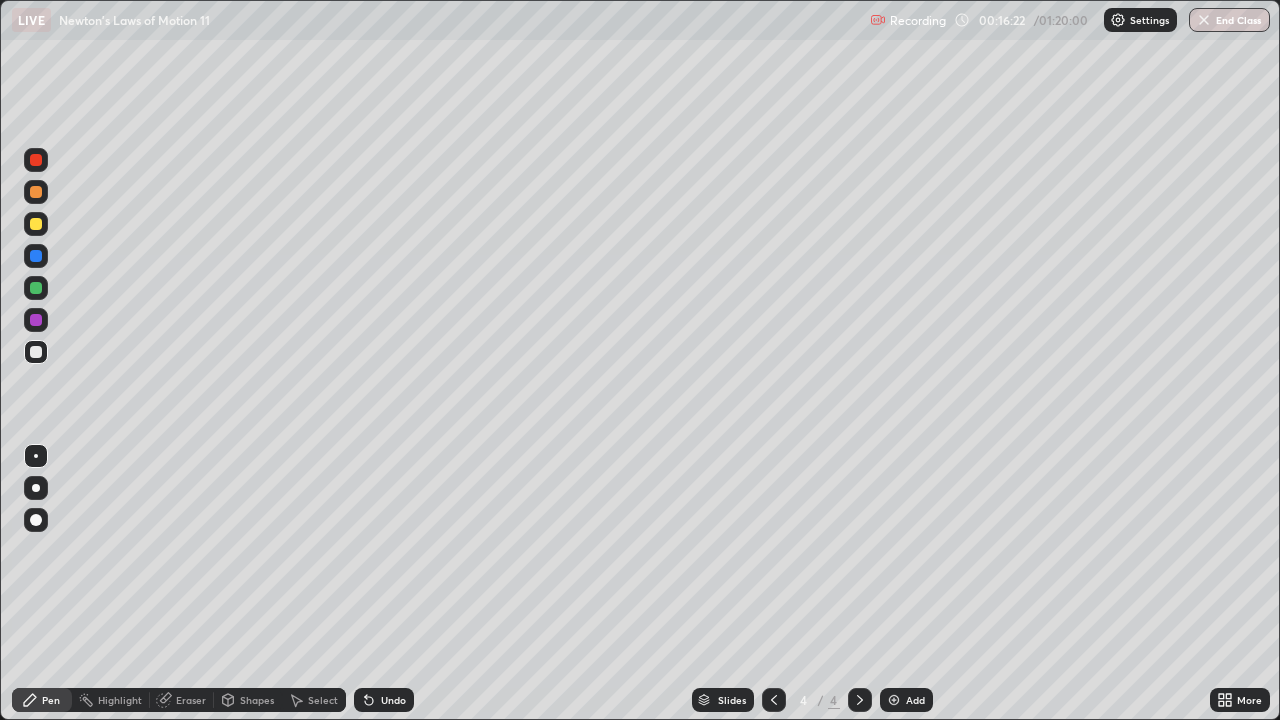 click at bounding box center [36, 224] 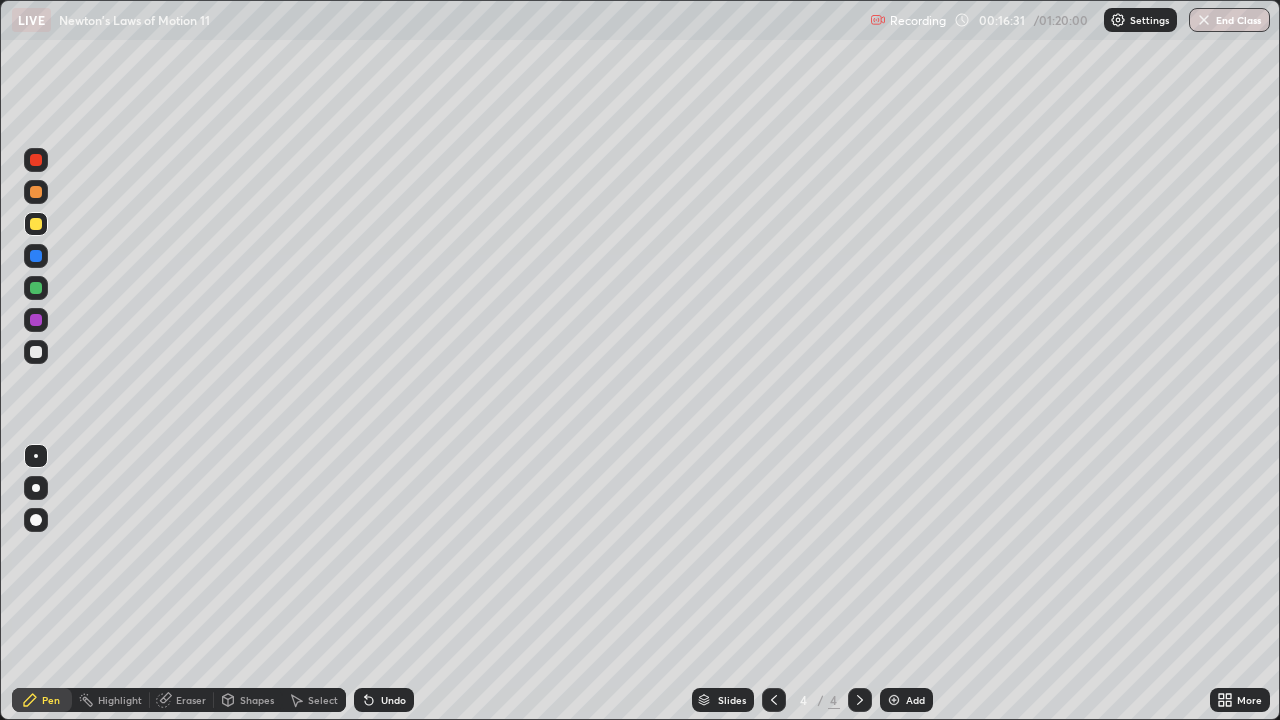 click at bounding box center (36, 352) 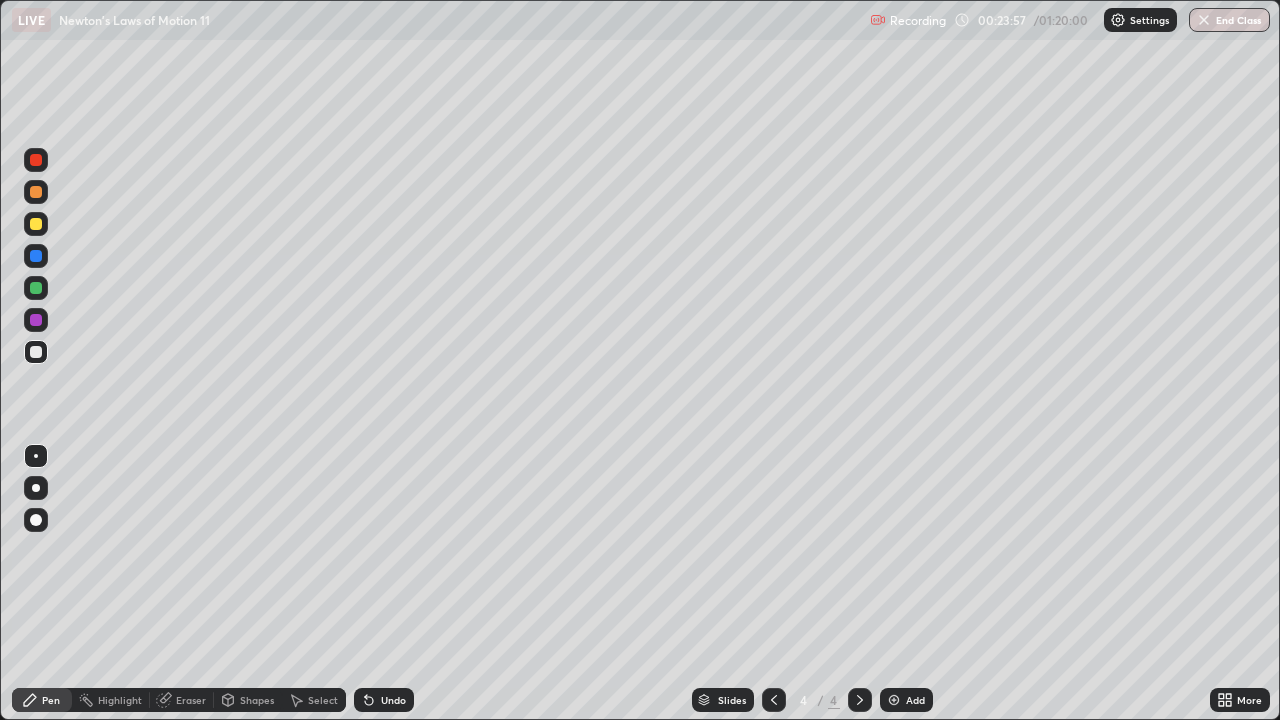 click on "Undo" at bounding box center [393, 700] 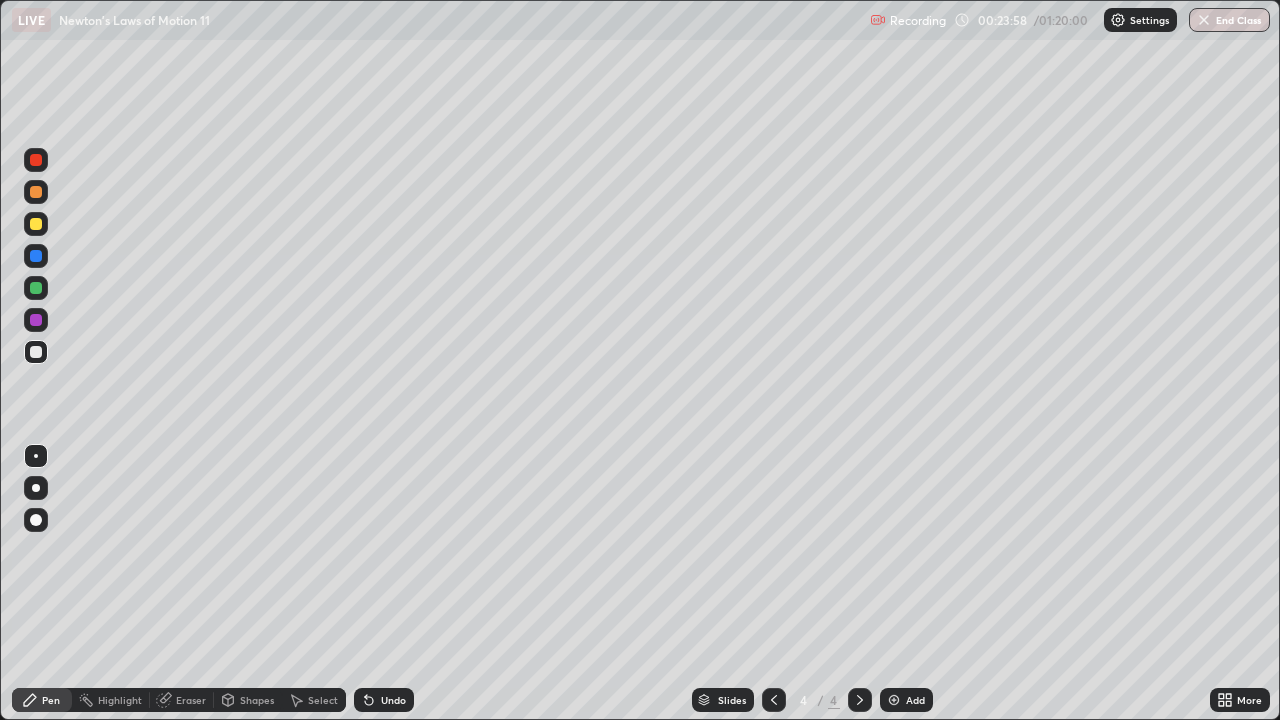 click on "Undo" at bounding box center (393, 700) 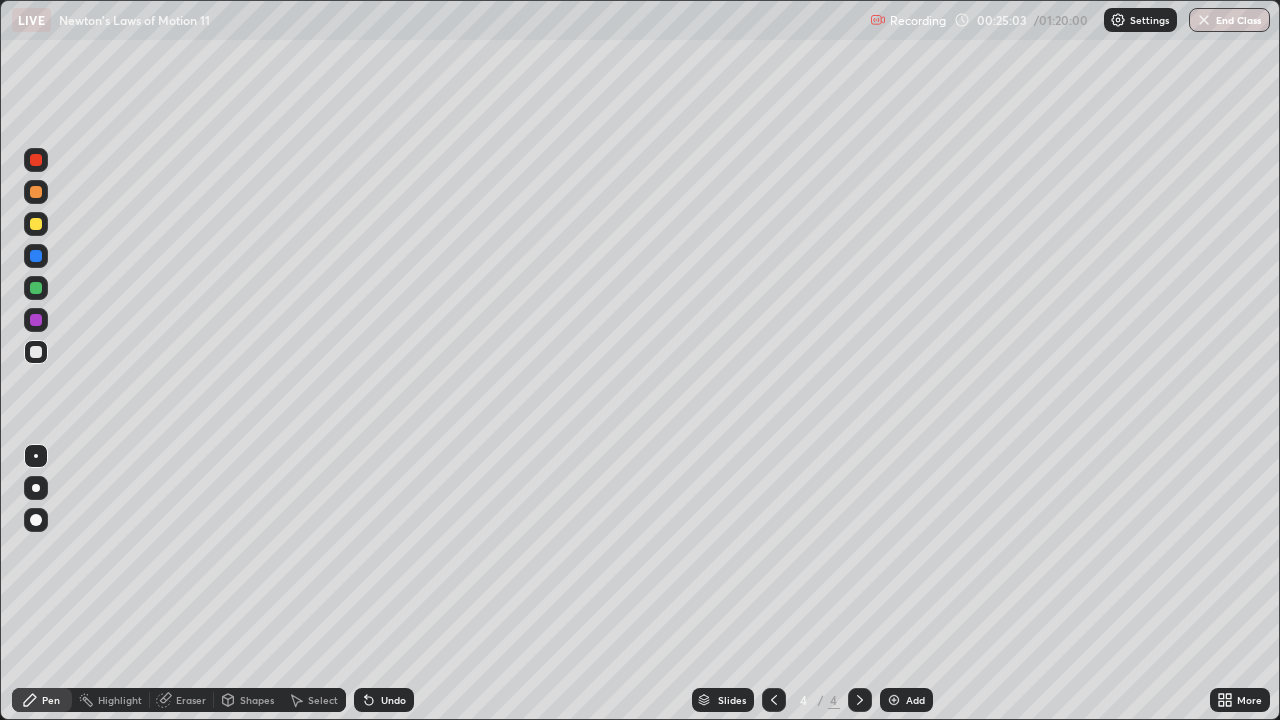 click on "Undo" at bounding box center (393, 700) 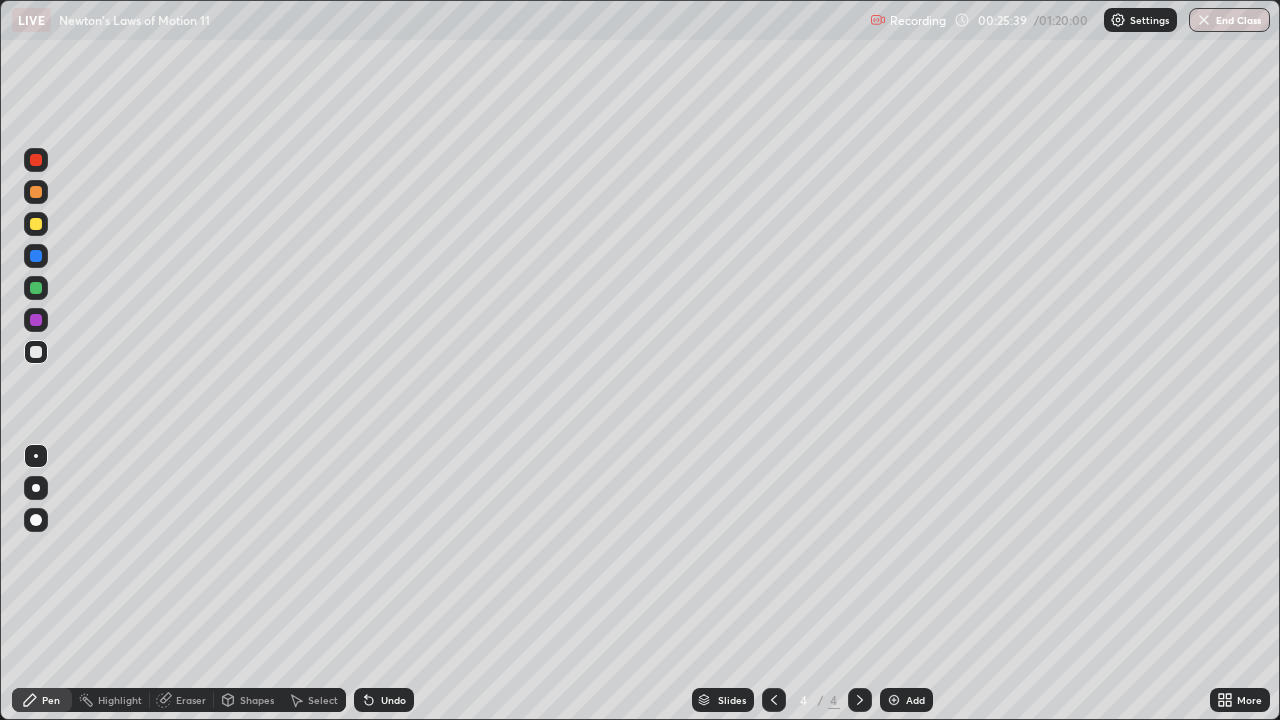 click at bounding box center (36, 224) 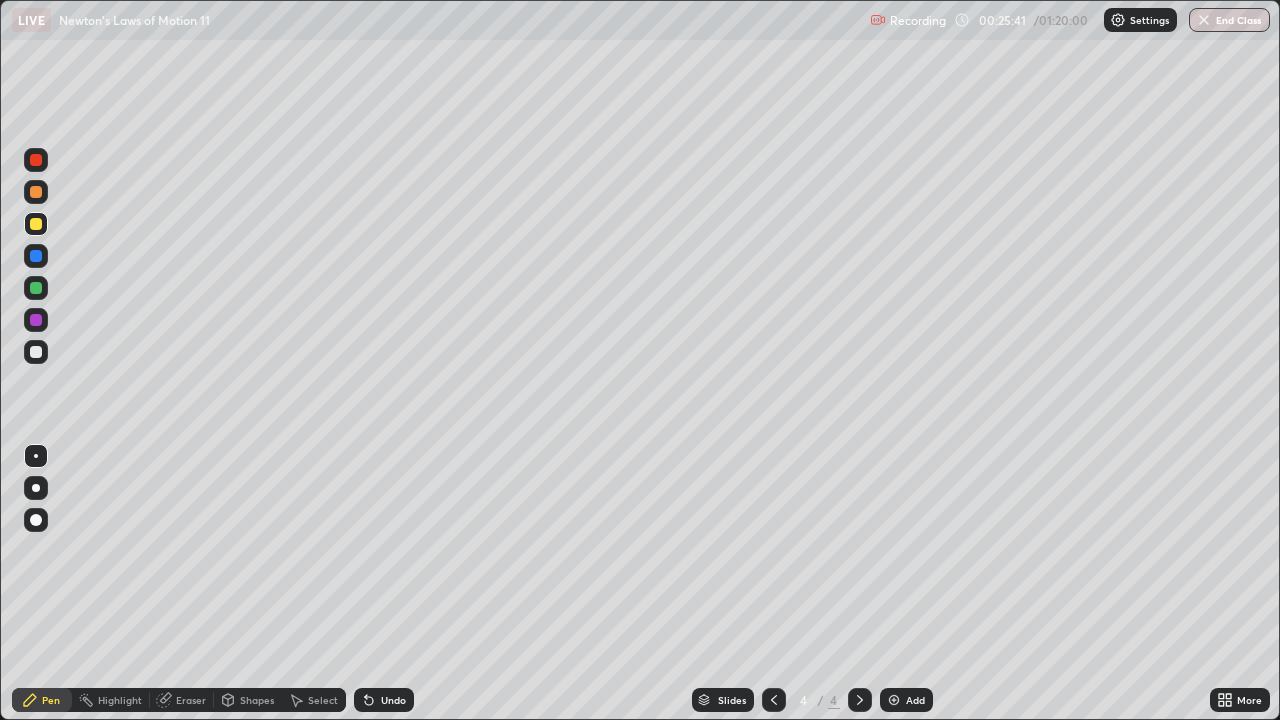 click at bounding box center [36, 192] 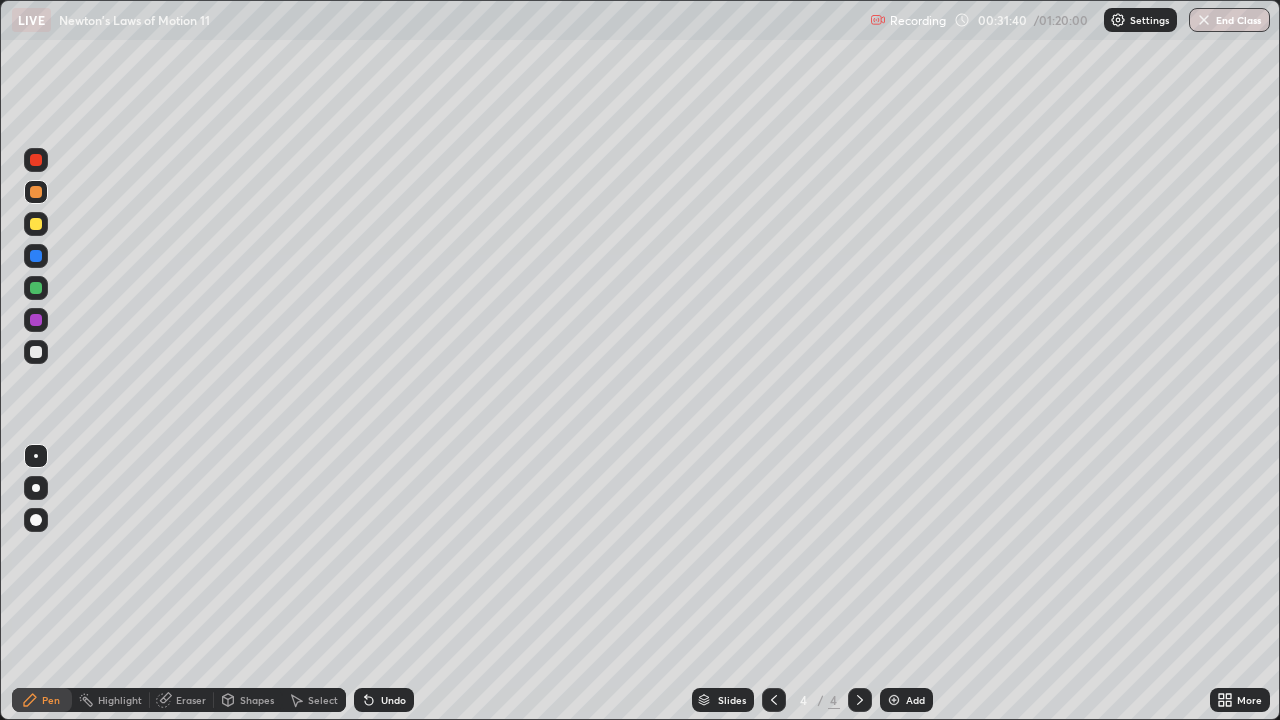 click on "Select" at bounding box center [323, 700] 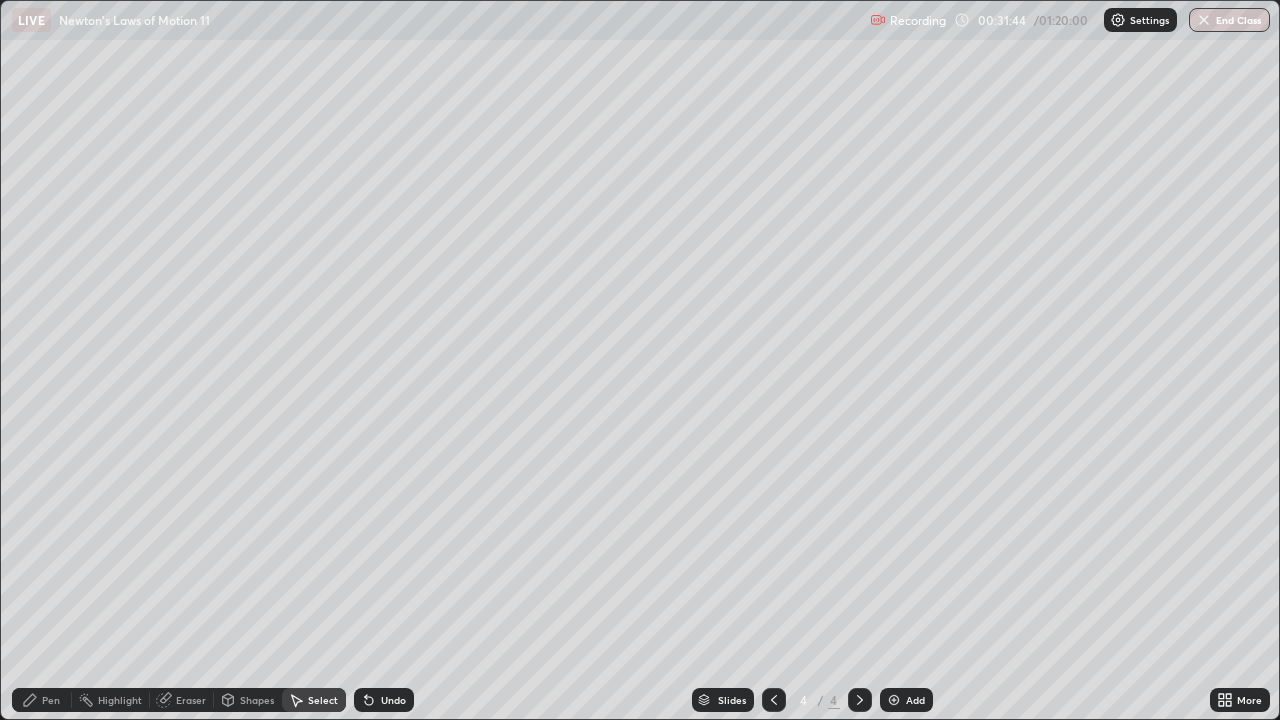 click on "Undo" at bounding box center (393, 700) 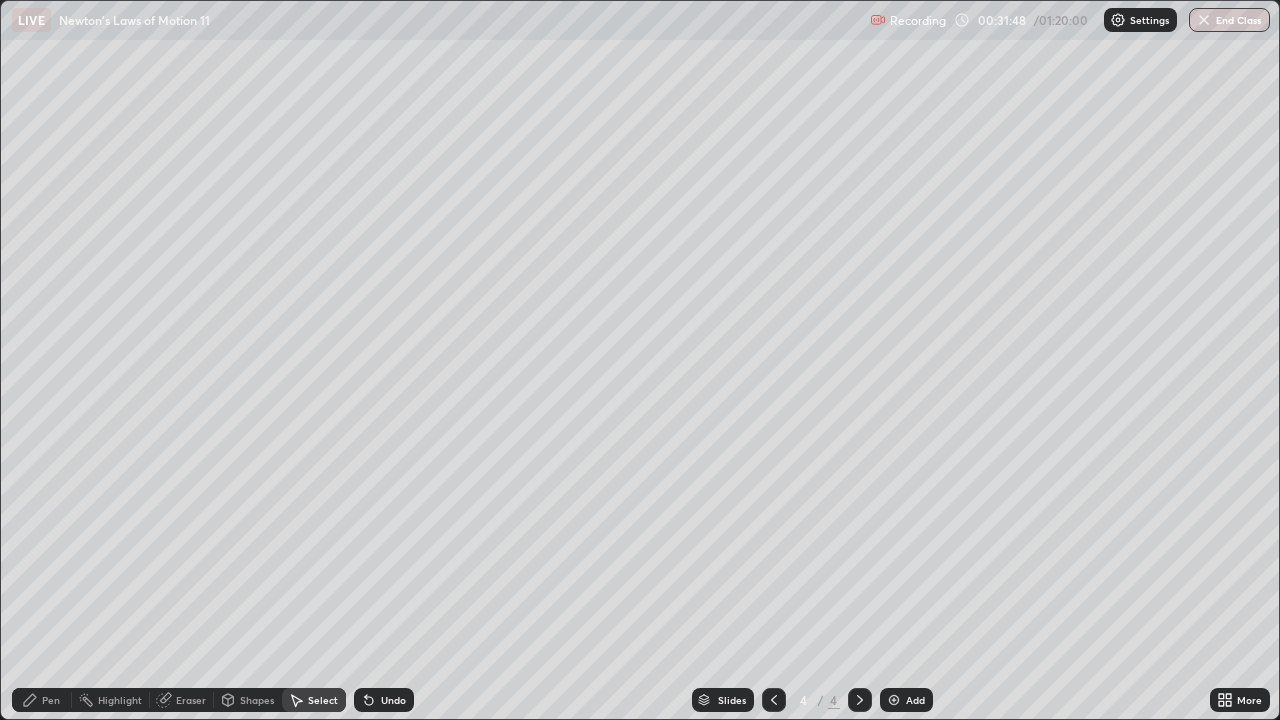 click on "Select" at bounding box center (323, 700) 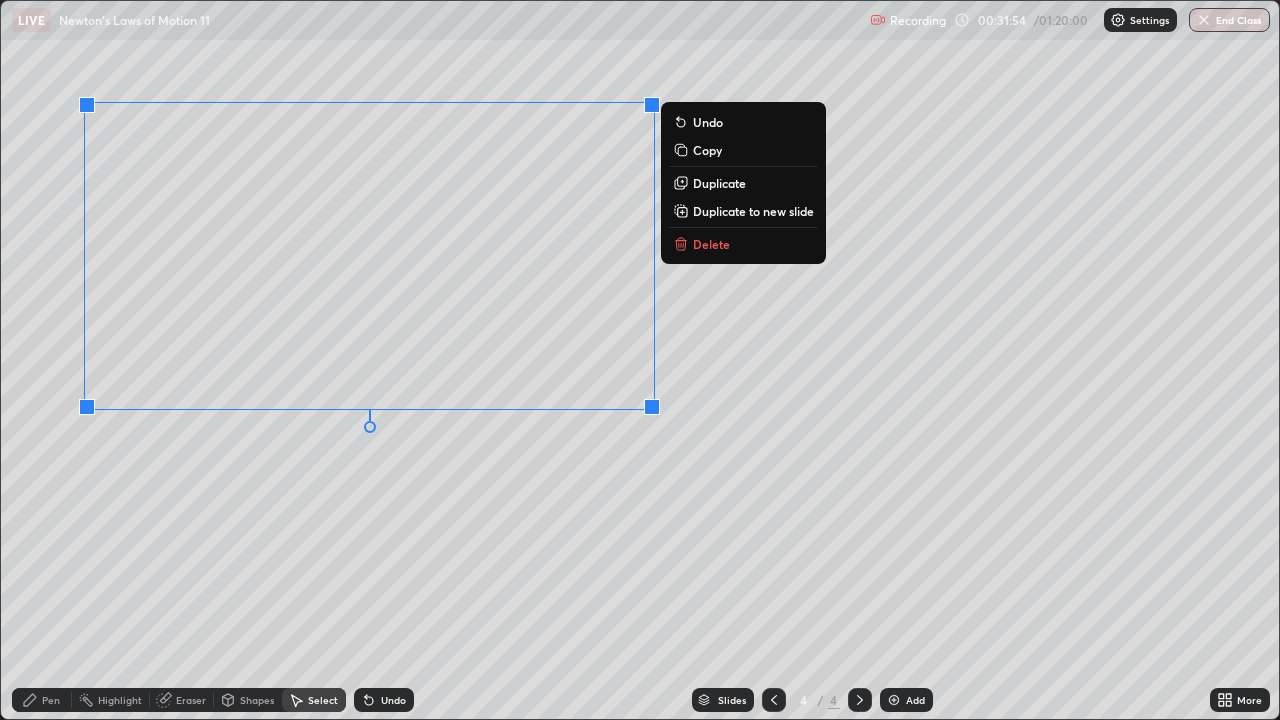 click on "0 ° Undo Copy Duplicate Duplicate to new slide Delete" at bounding box center [640, 360] 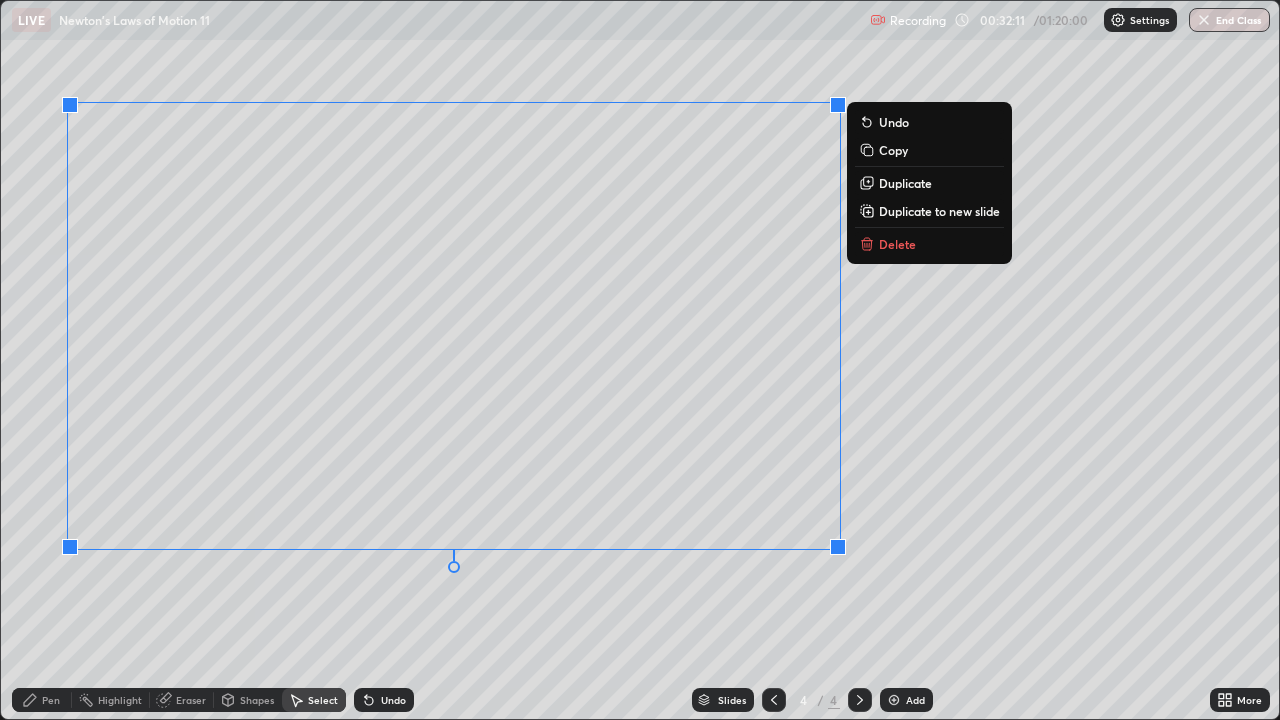 click on "Duplicate to new slide" at bounding box center [939, 211] 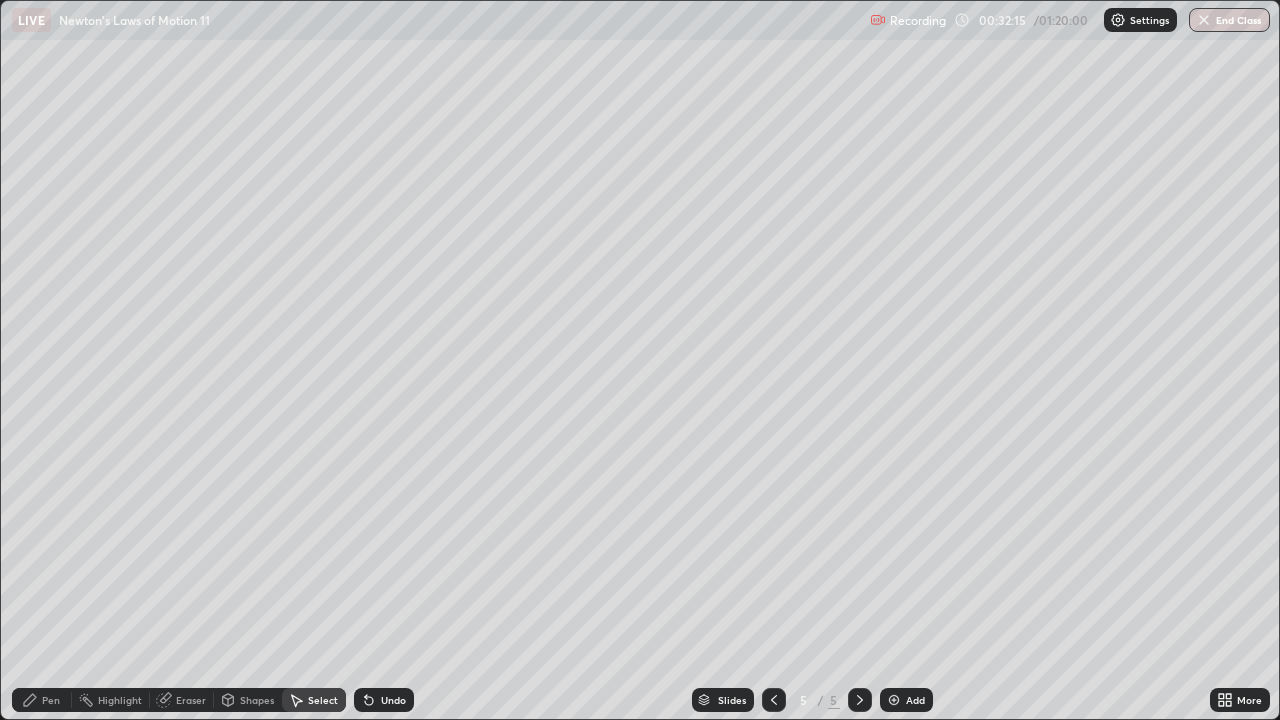 click on "Eraser" at bounding box center [191, 700] 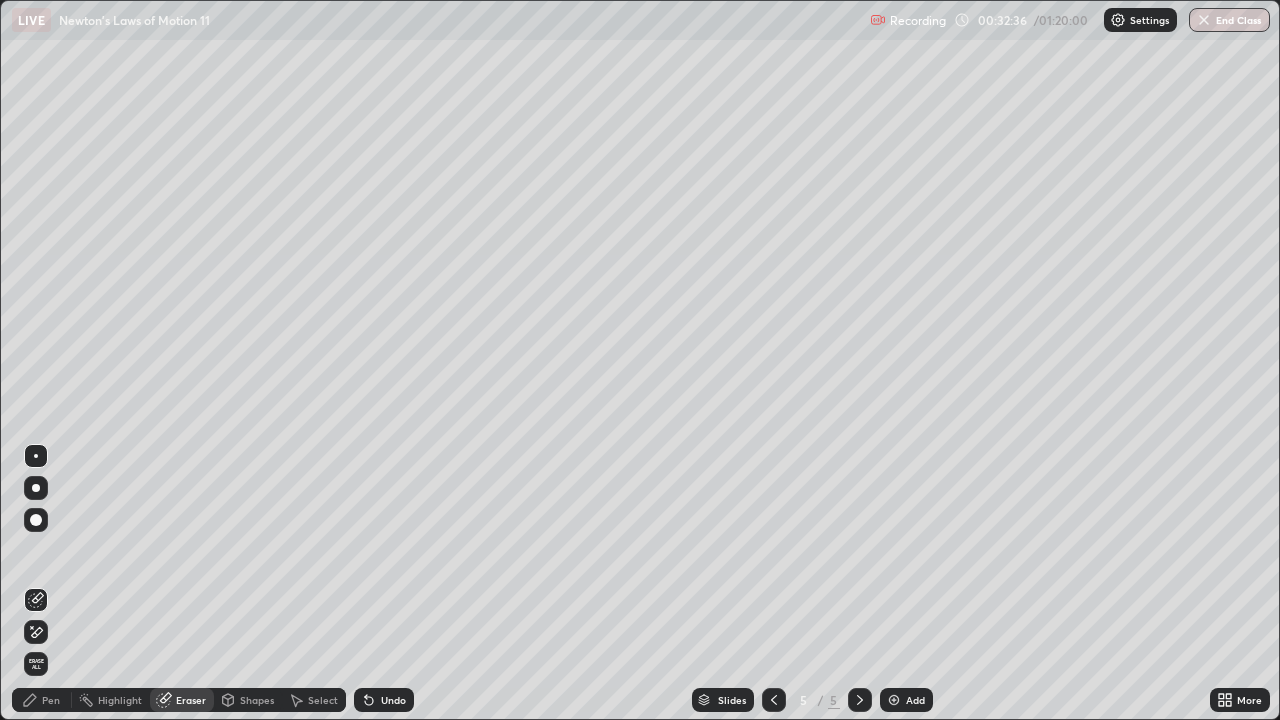 click on "Pen" at bounding box center (51, 700) 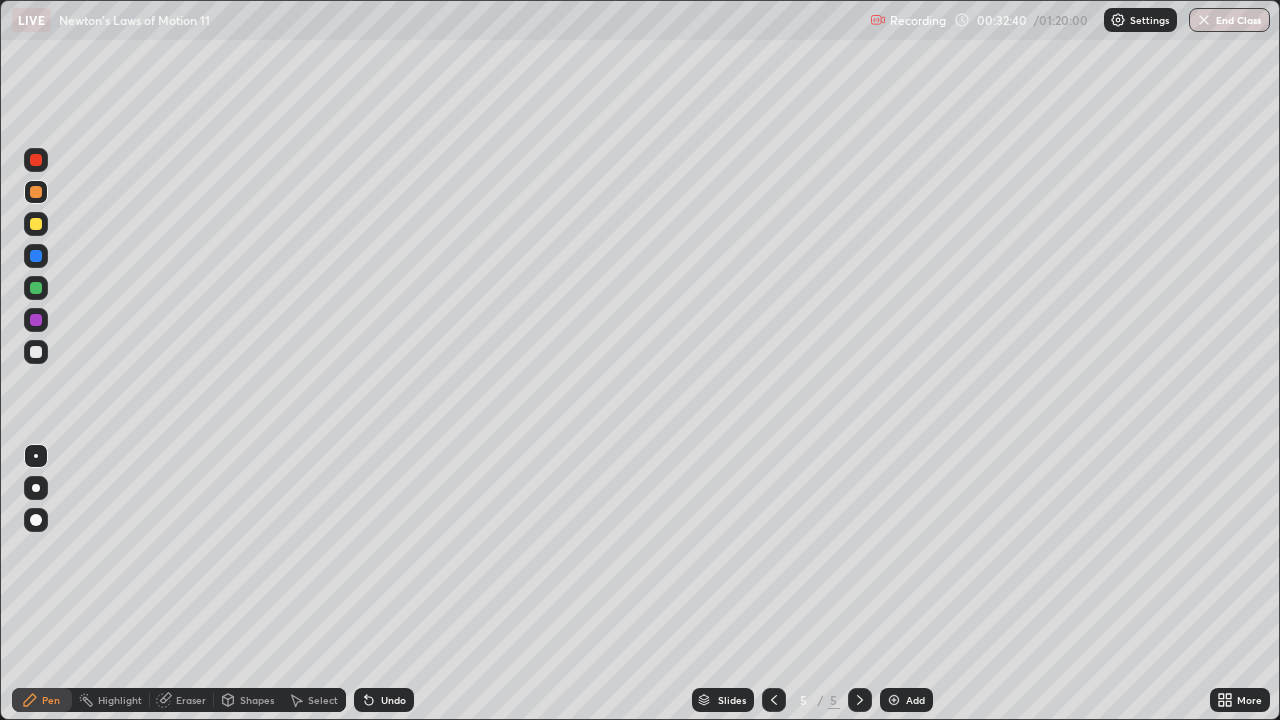 click at bounding box center (36, 352) 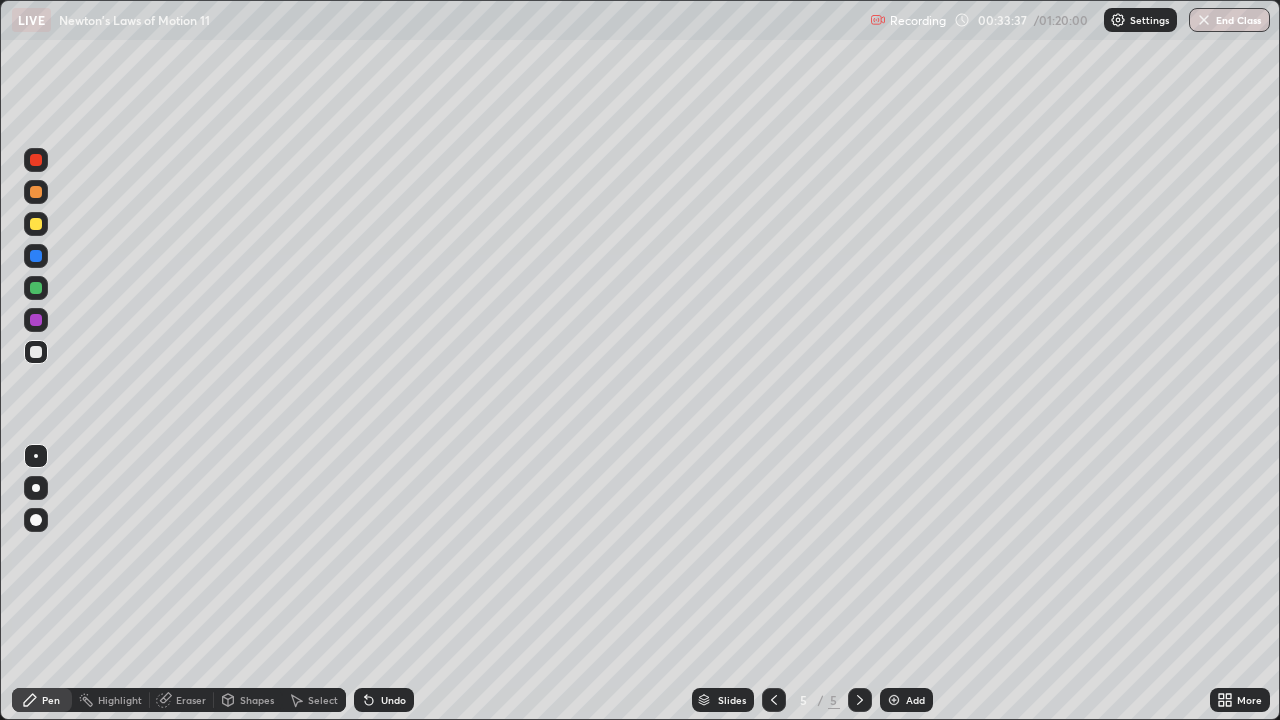 click at bounding box center [774, 700] 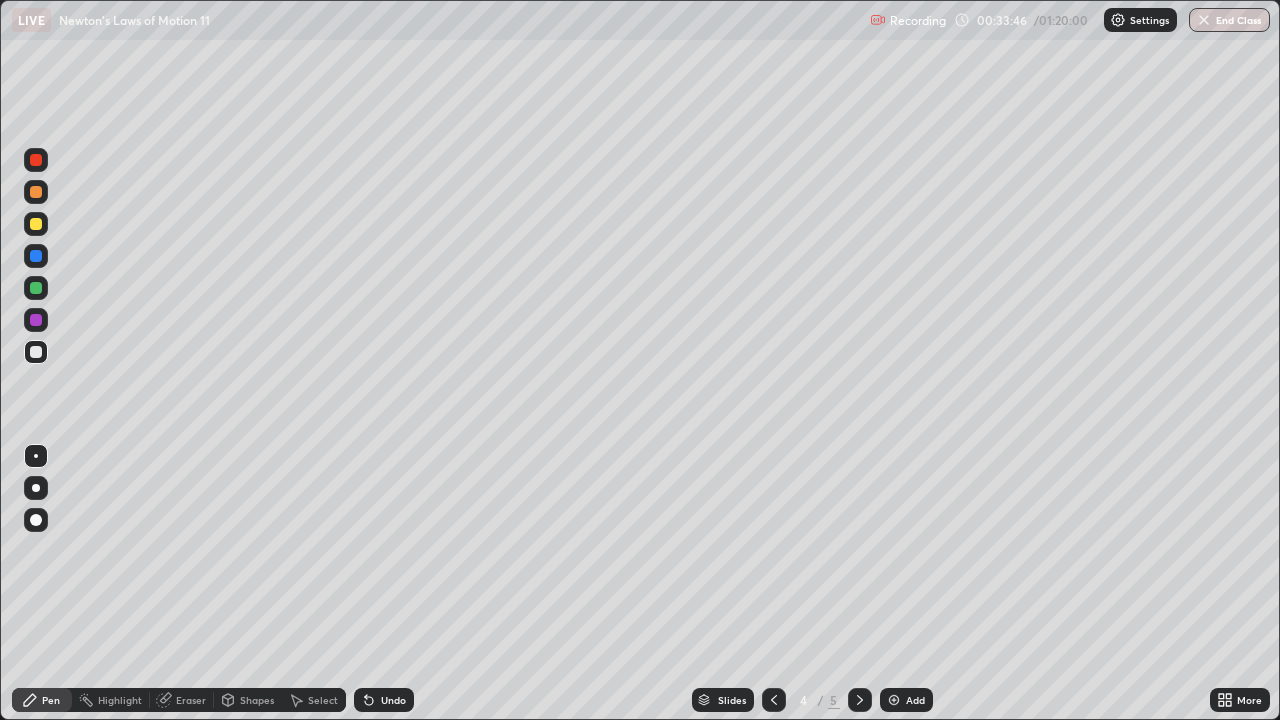 click 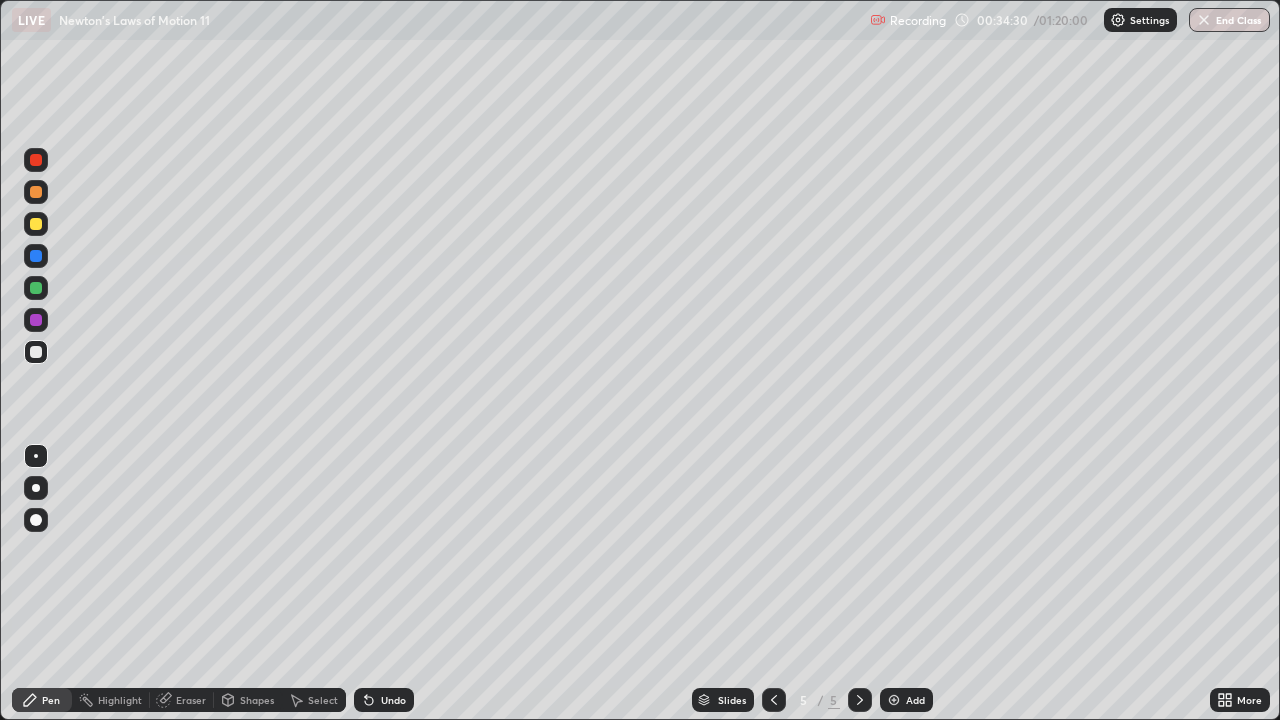 click at bounding box center [36, 224] 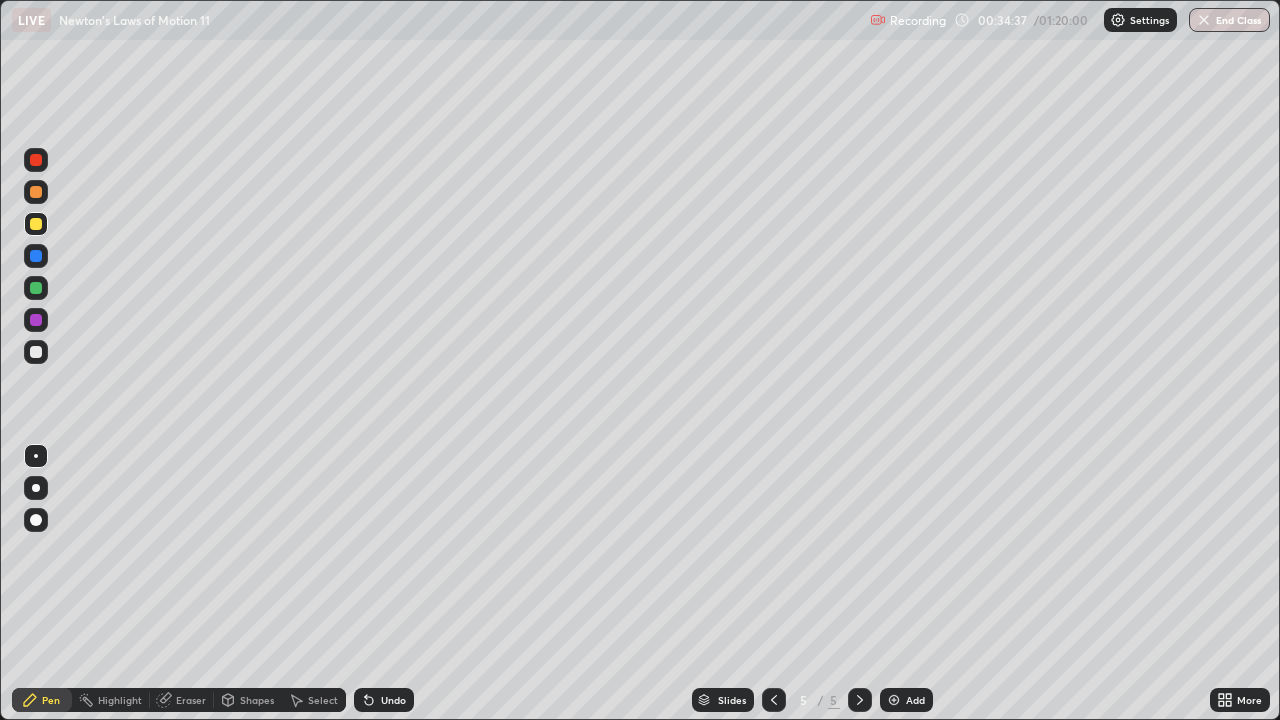 click at bounding box center (36, 352) 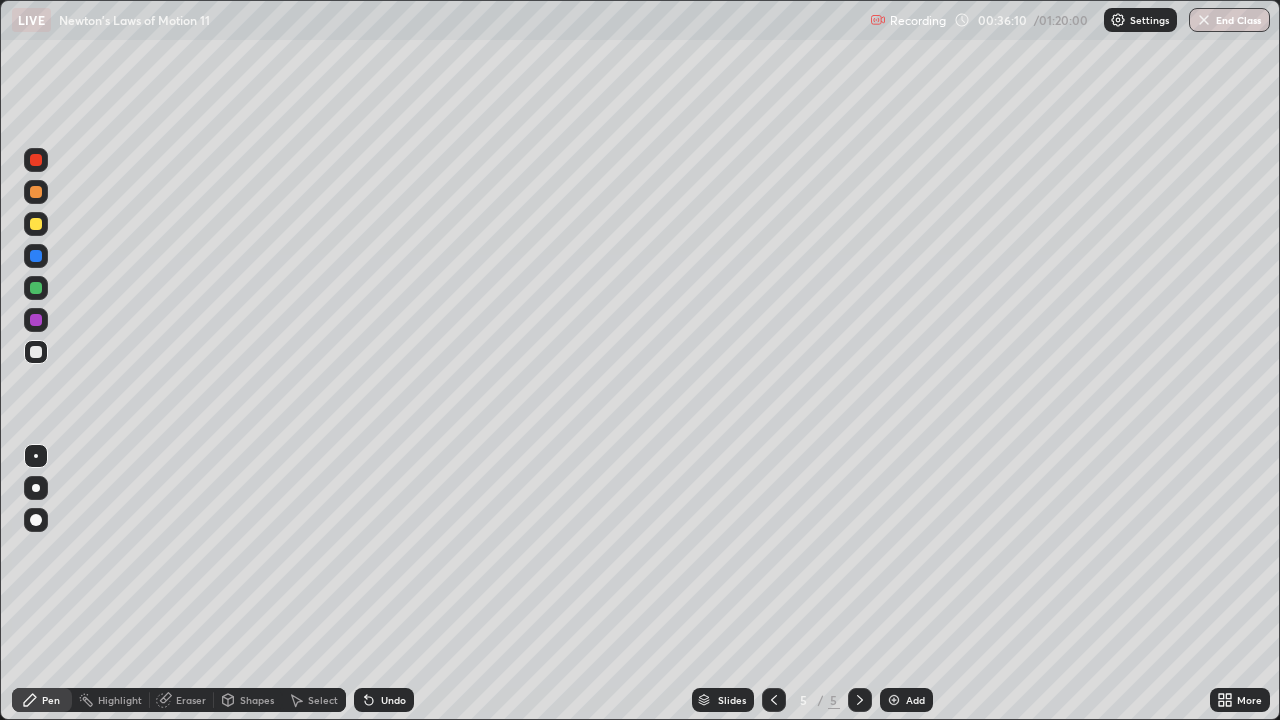 click 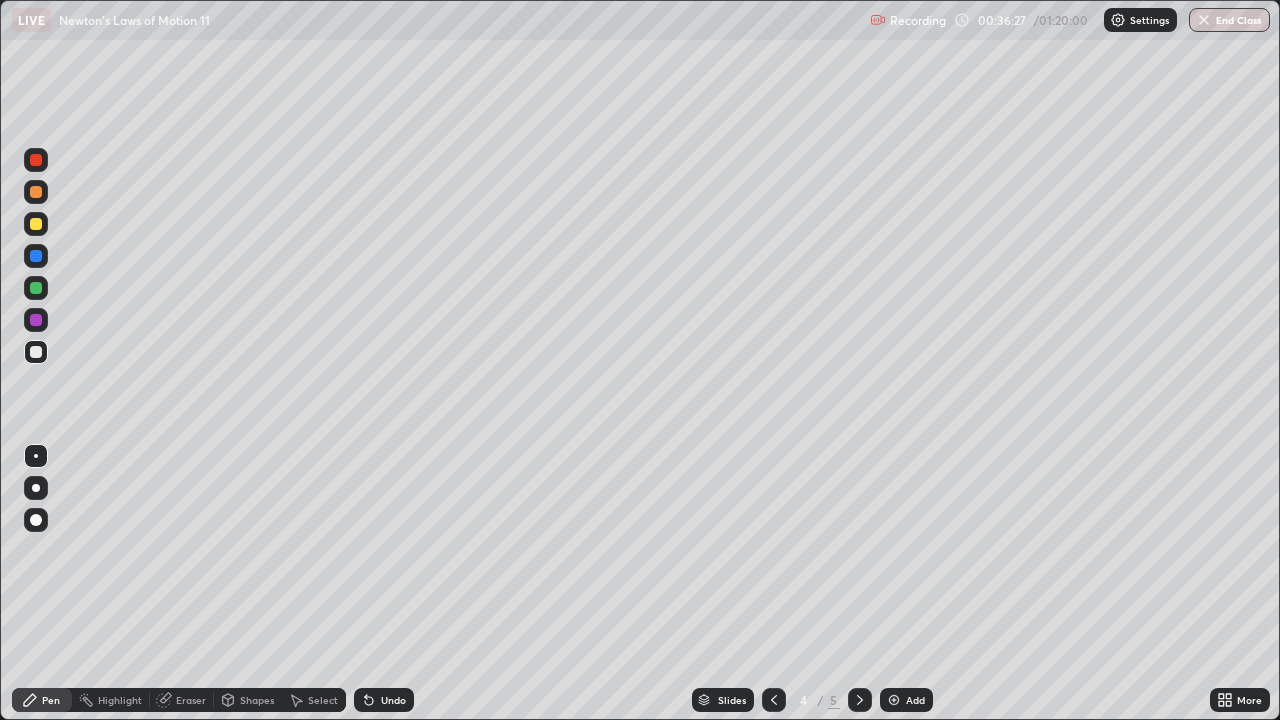 click 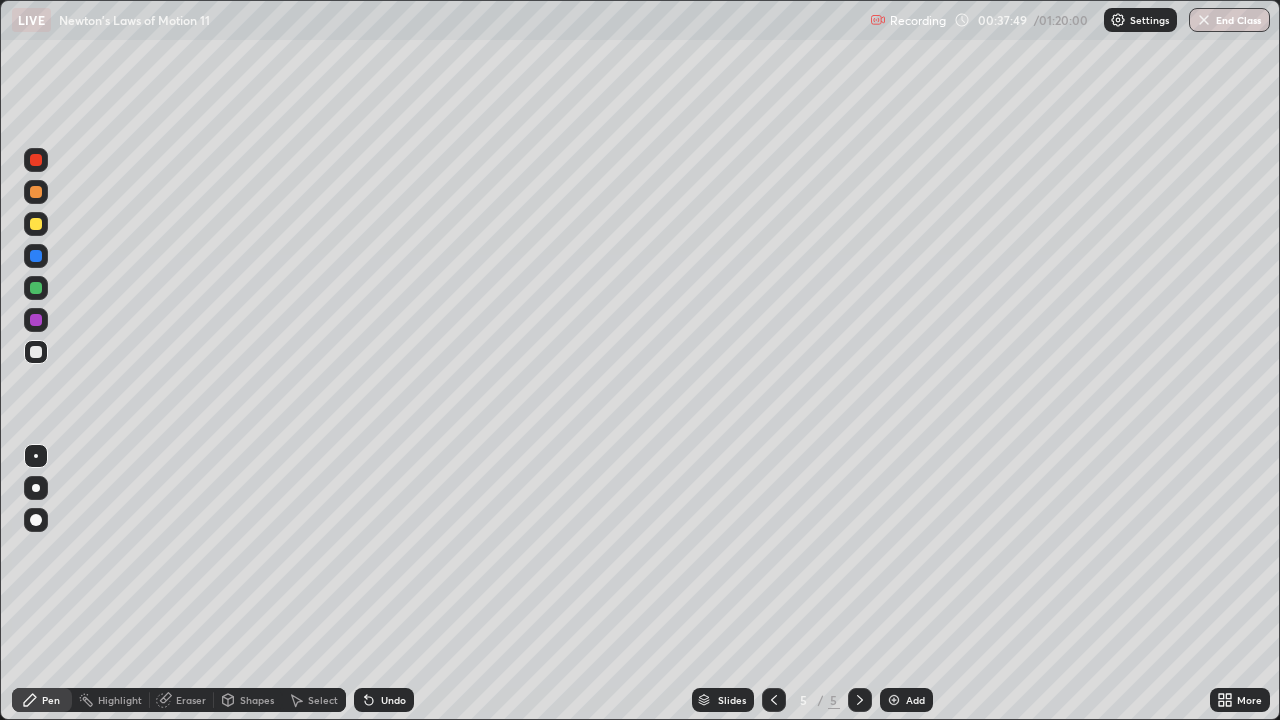 click on "Add" at bounding box center (915, 700) 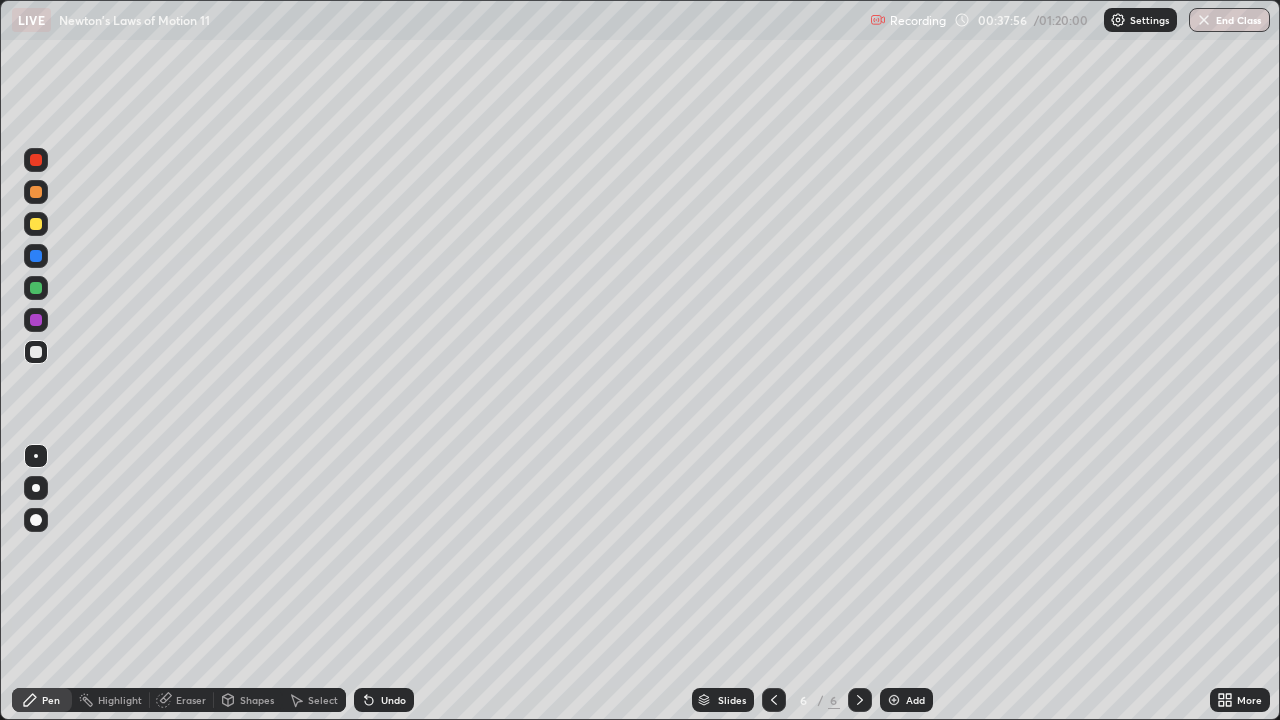 click at bounding box center [36, 288] 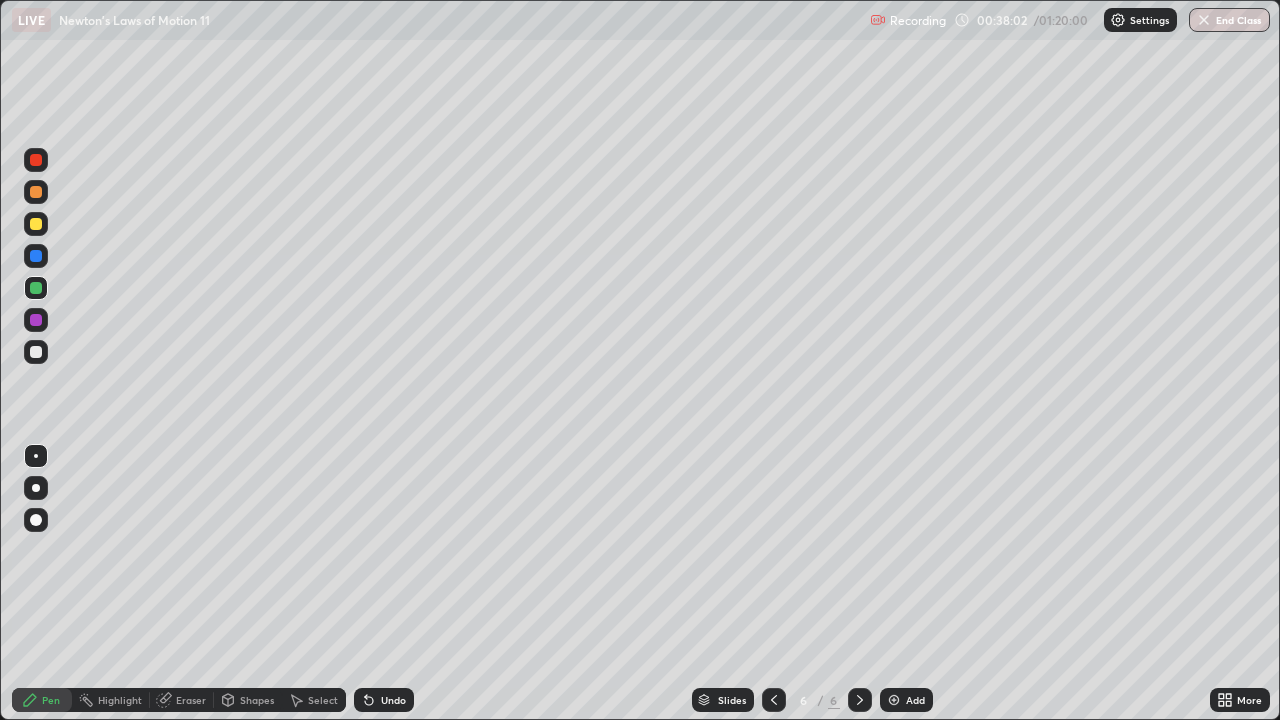 click at bounding box center (36, 224) 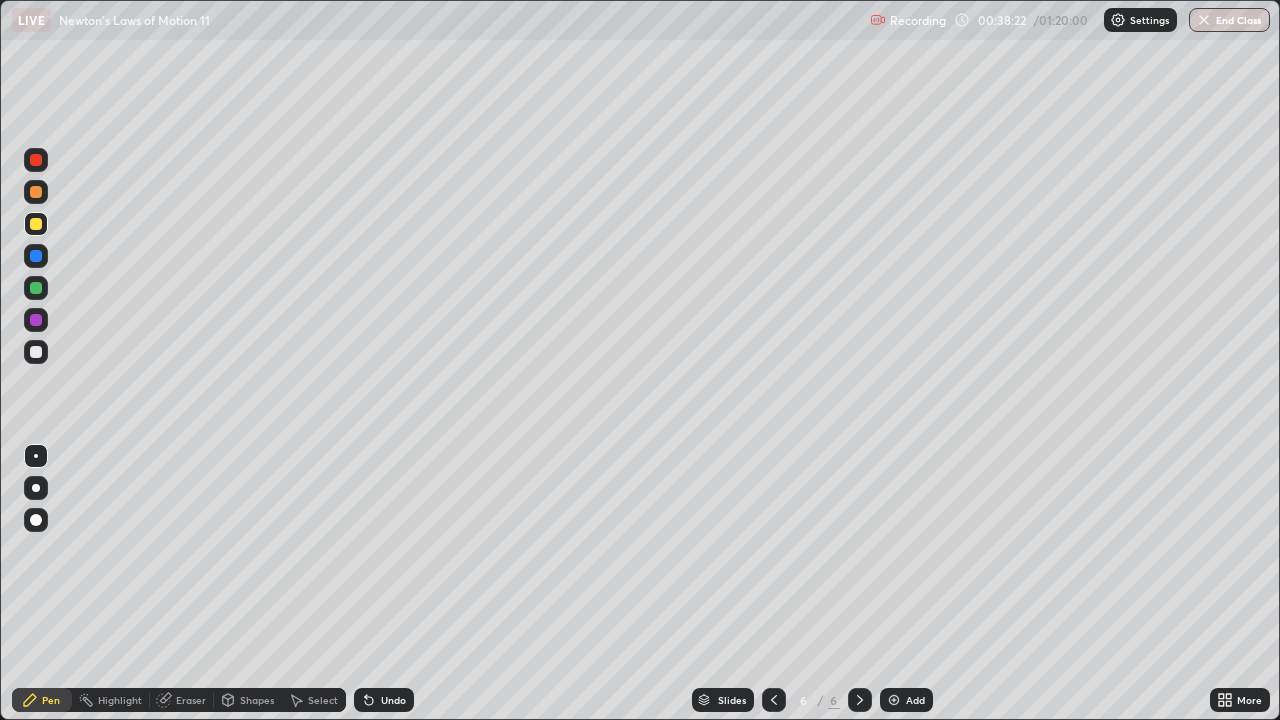click at bounding box center [36, 352] 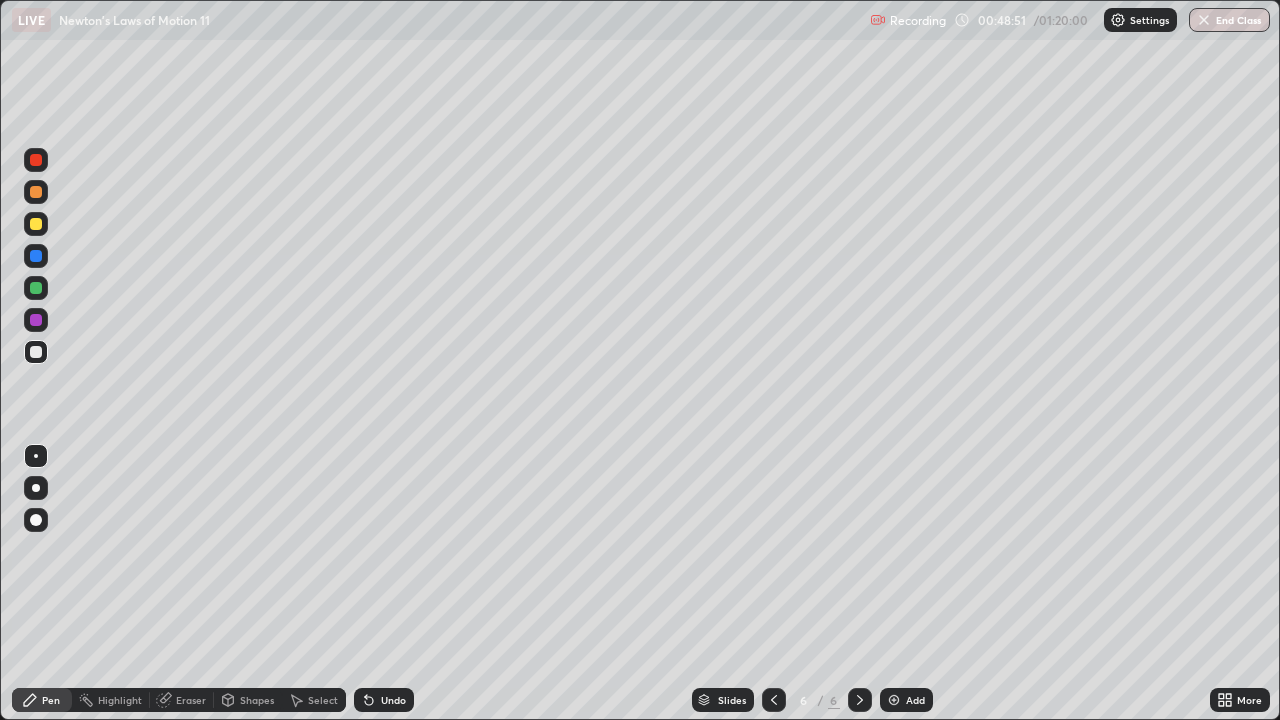 click at bounding box center [36, 224] 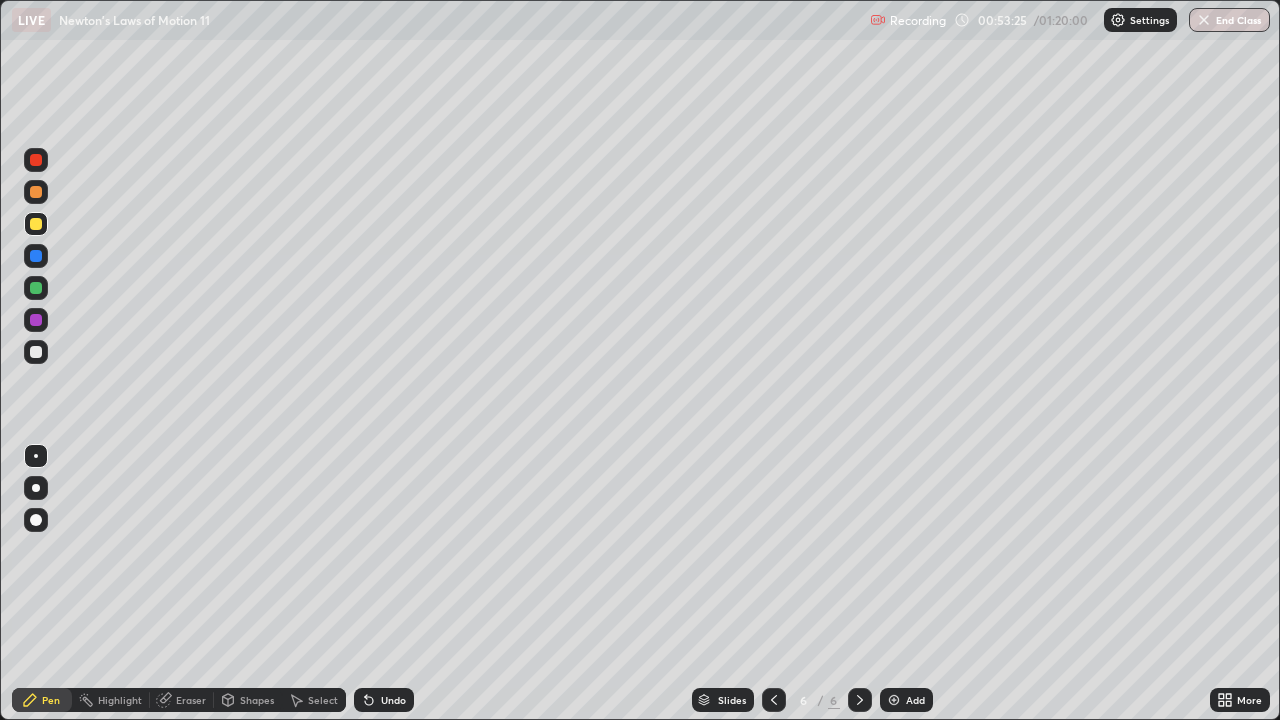 click on "Add" at bounding box center [915, 700] 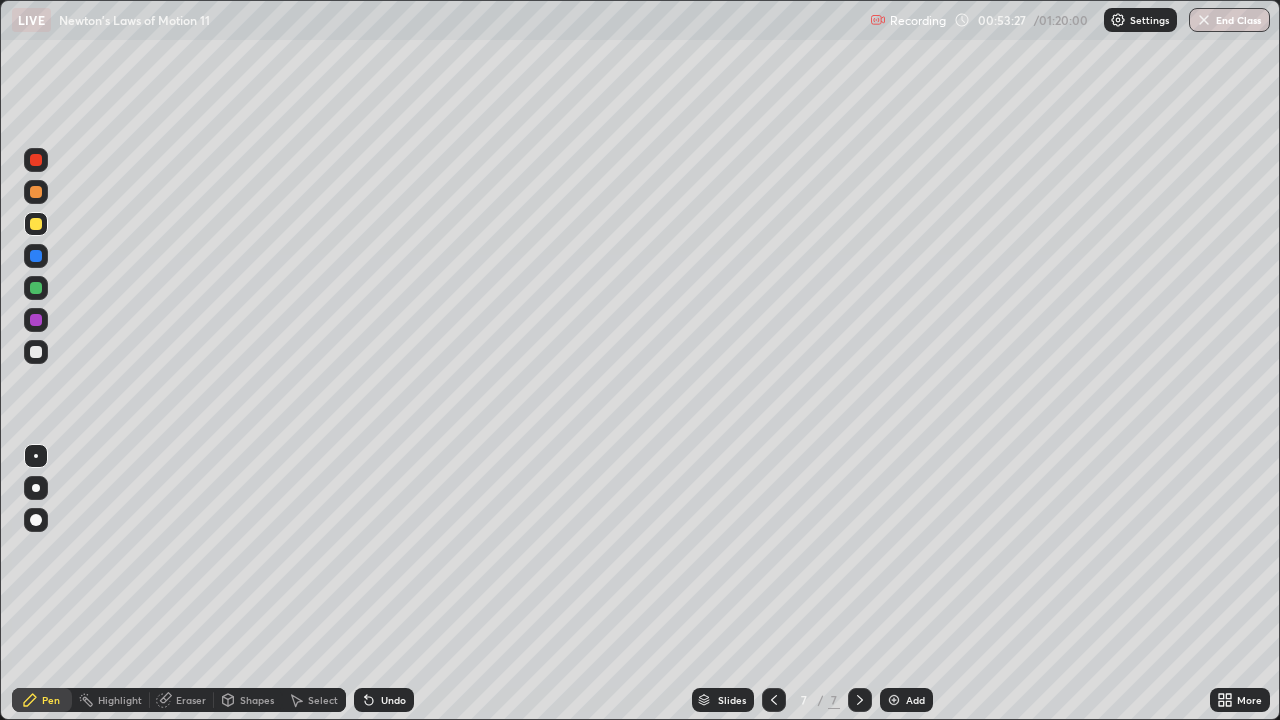 click at bounding box center [36, 288] 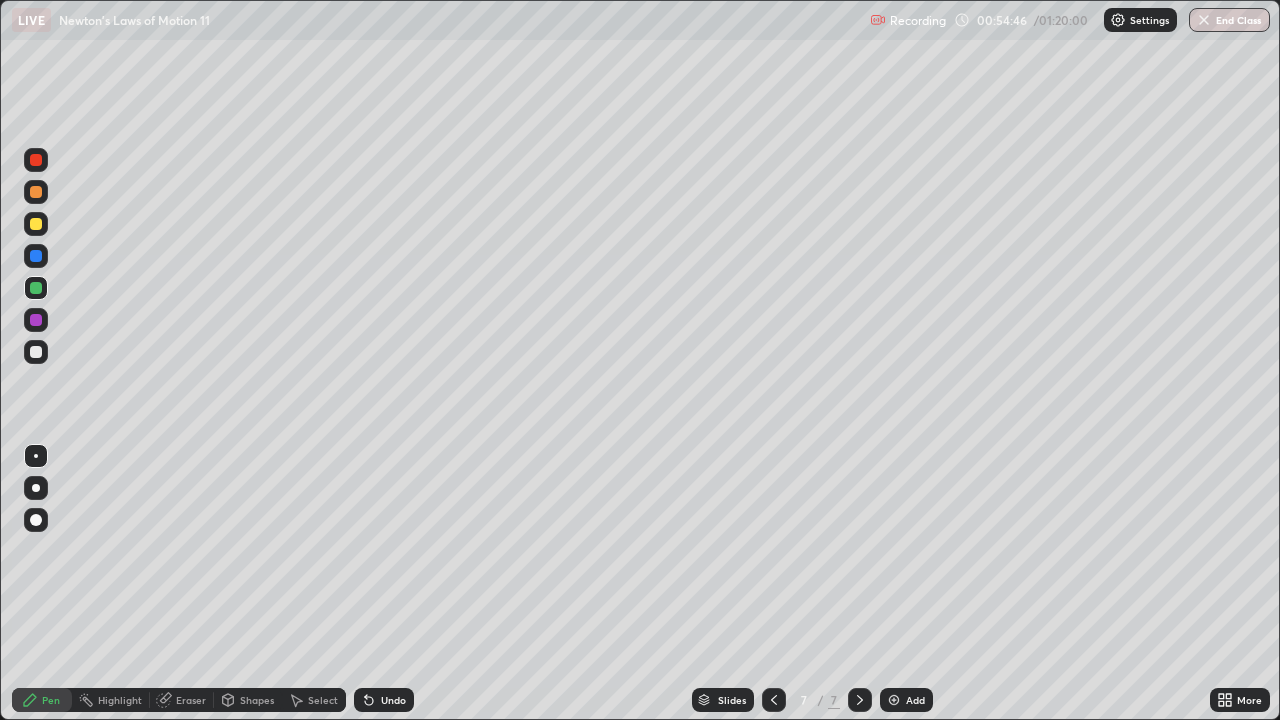 click at bounding box center [36, 224] 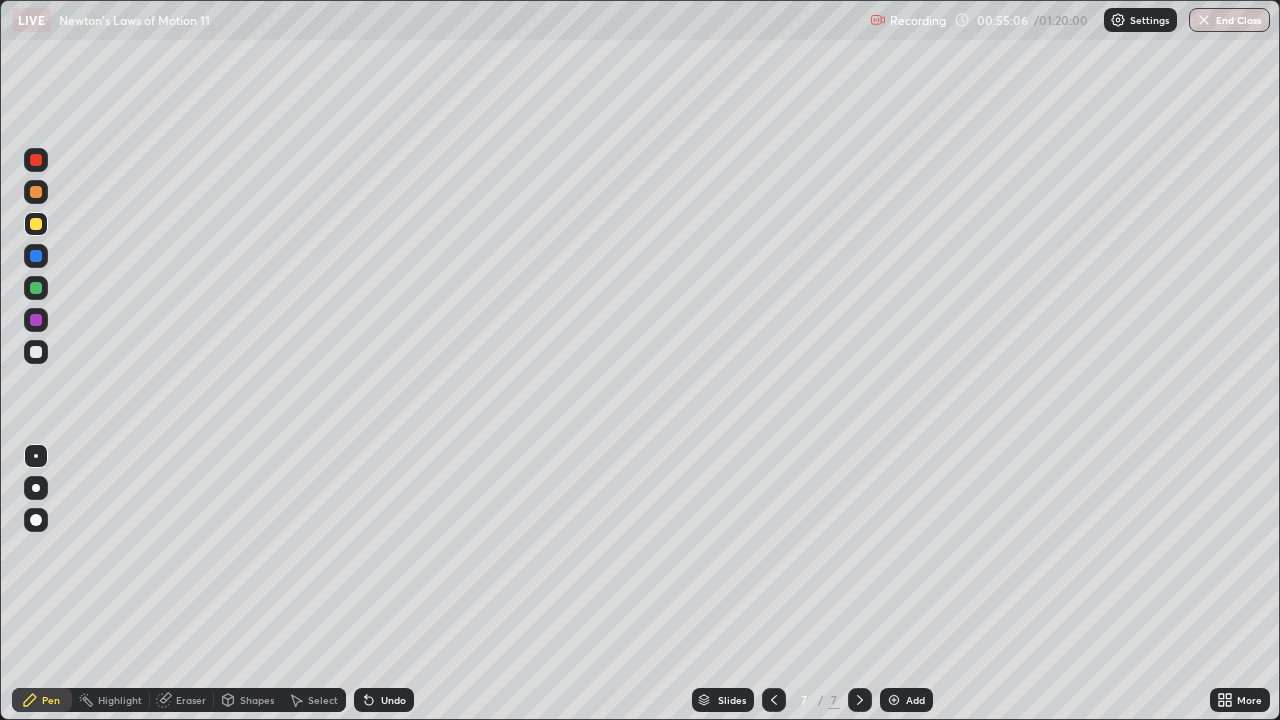 click at bounding box center [36, 352] 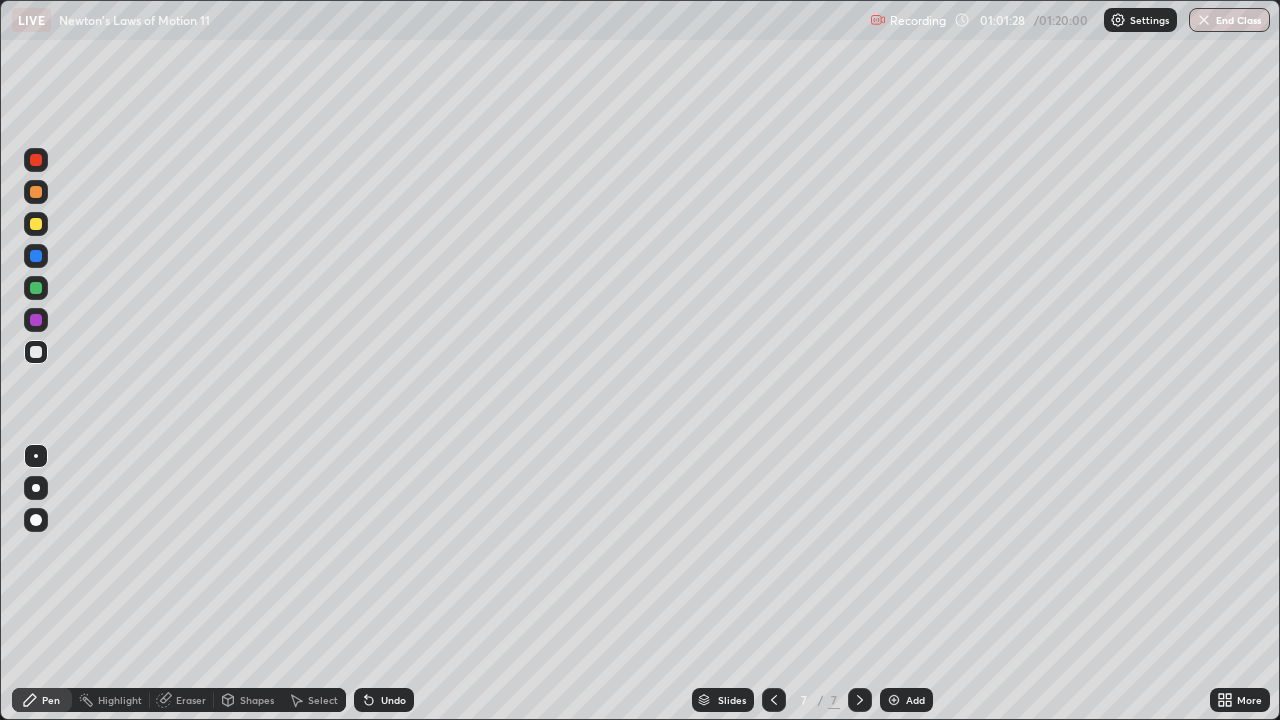 click on "Select" at bounding box center (323, 700) 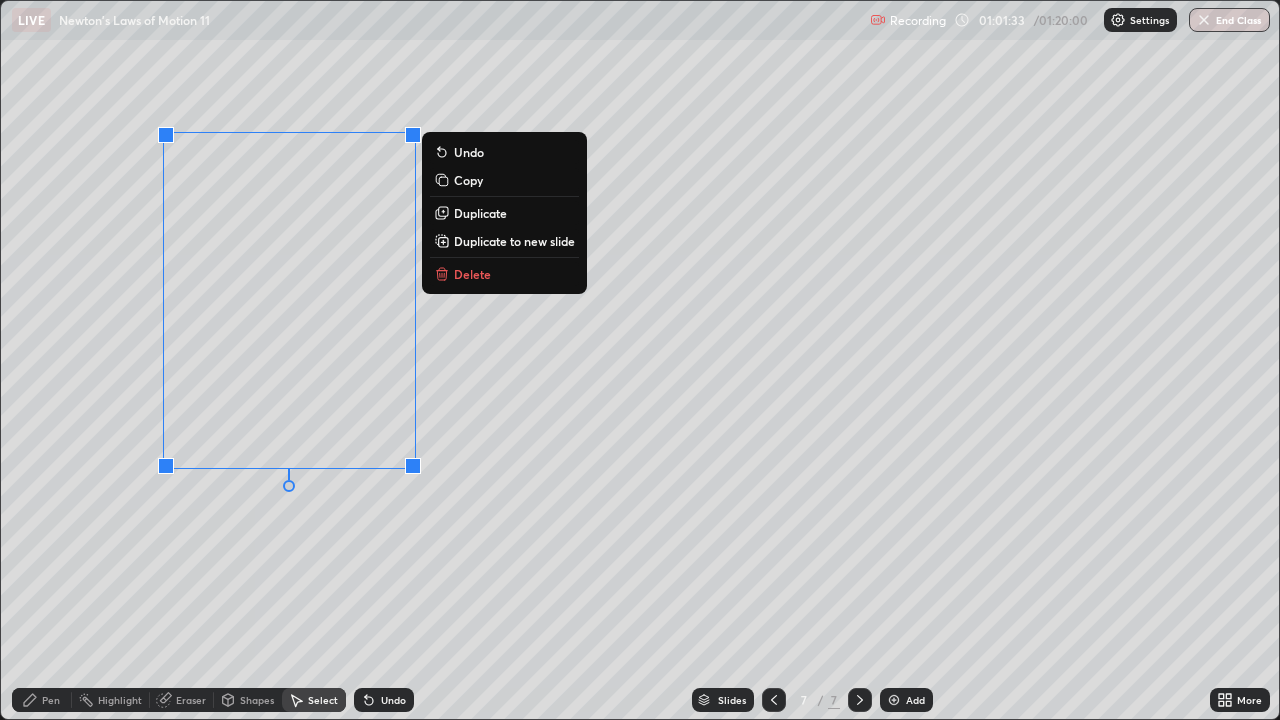 click on "Duplicate" at bounding box center (480, 213) 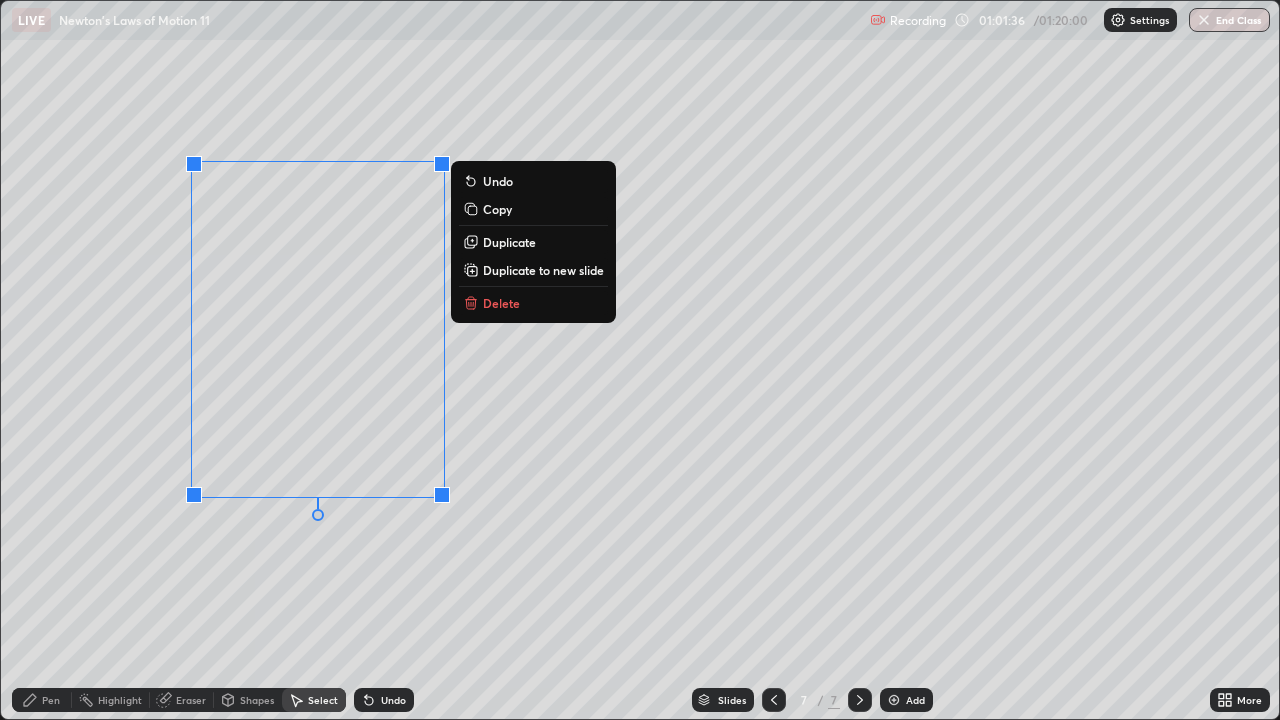 click on "Undo" at bounding box center [393, 700] 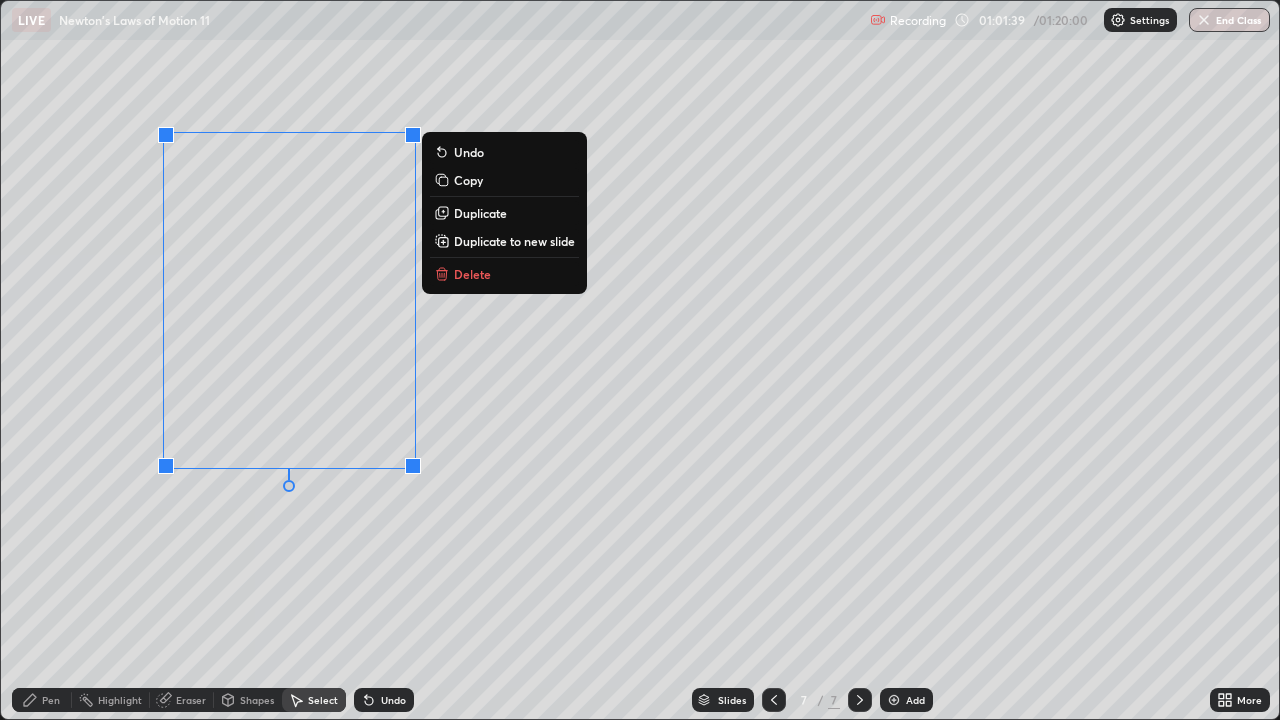 click on "Duplicate to new slide" at bounding box center (514, 241) 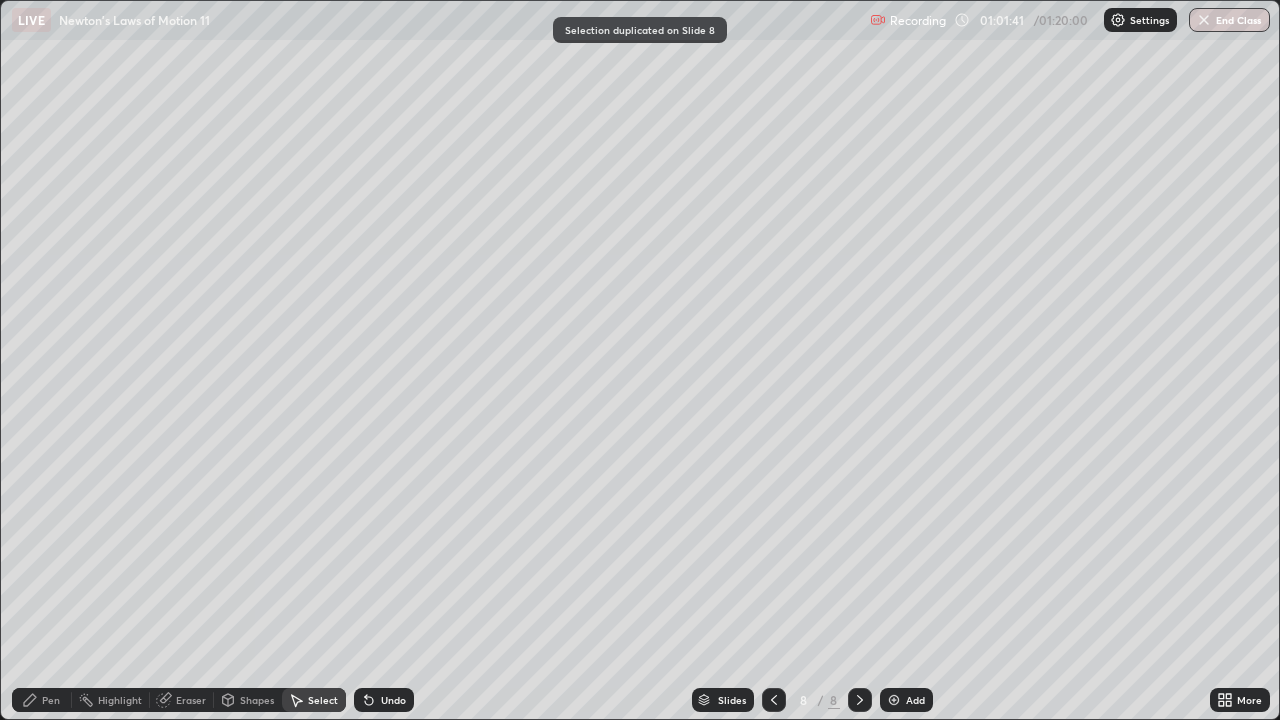 click on "Pen" at bounding box center [51, 700] 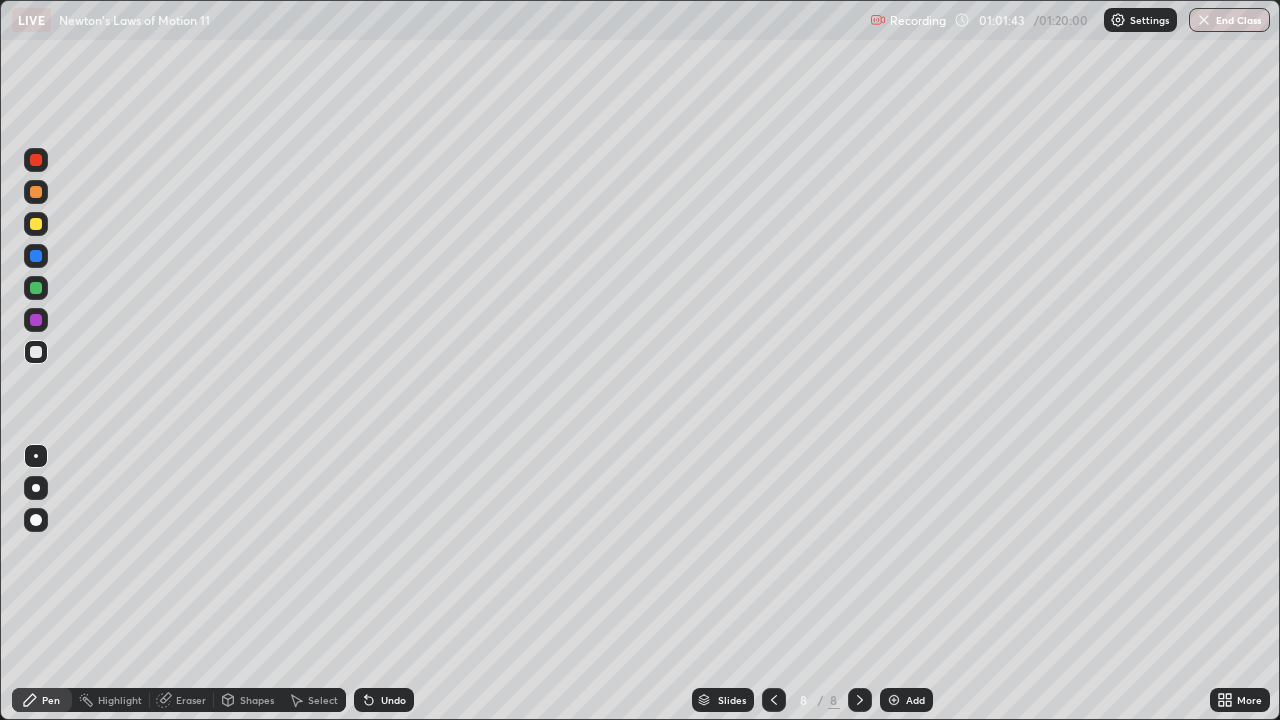 click on "Eraser" at bounding box center [191, 700] 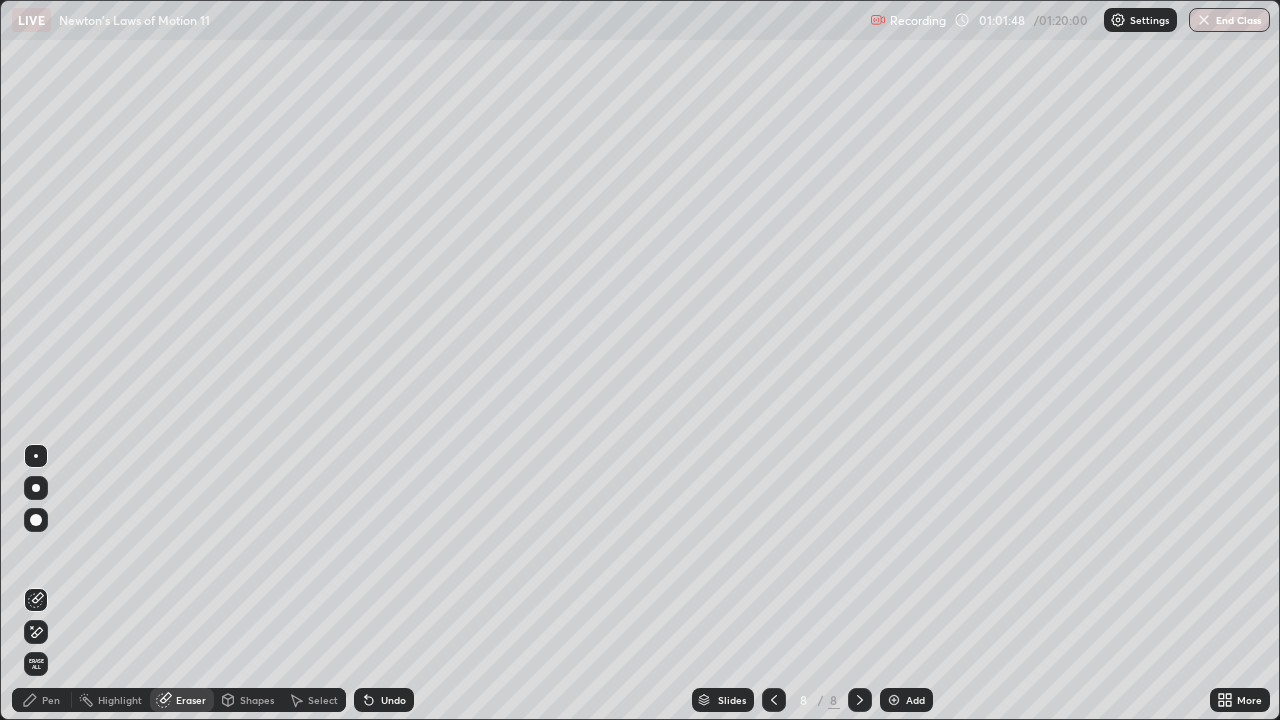 click on "Pen" at bounding box center [51, 700] 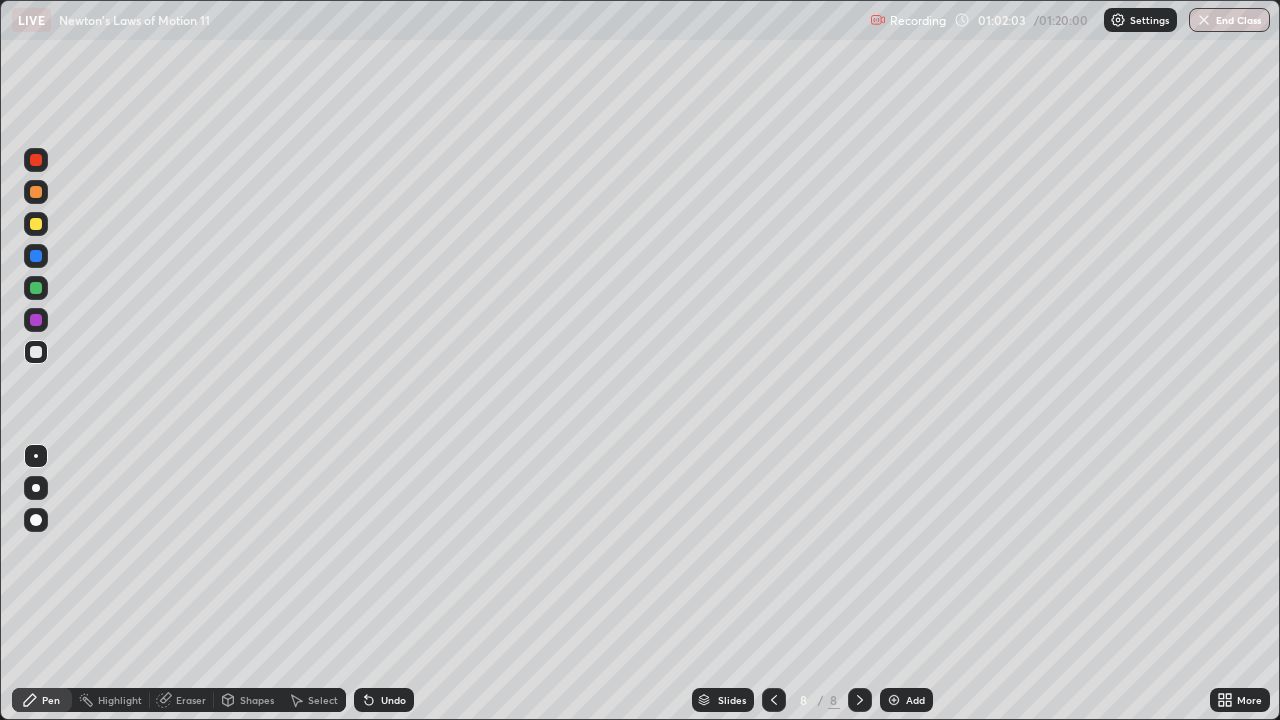 click on "Eraser" at bounding box center (191, 700) 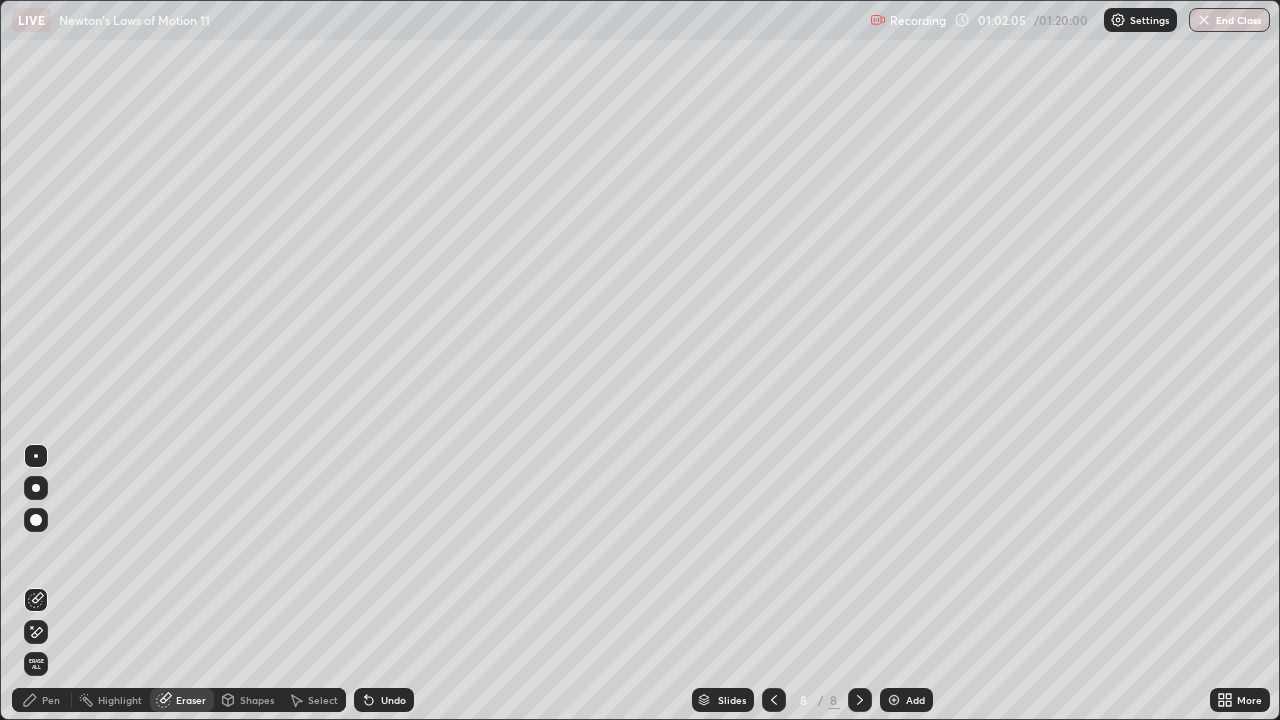 click on "Pen" at bounding box center (51, 700) 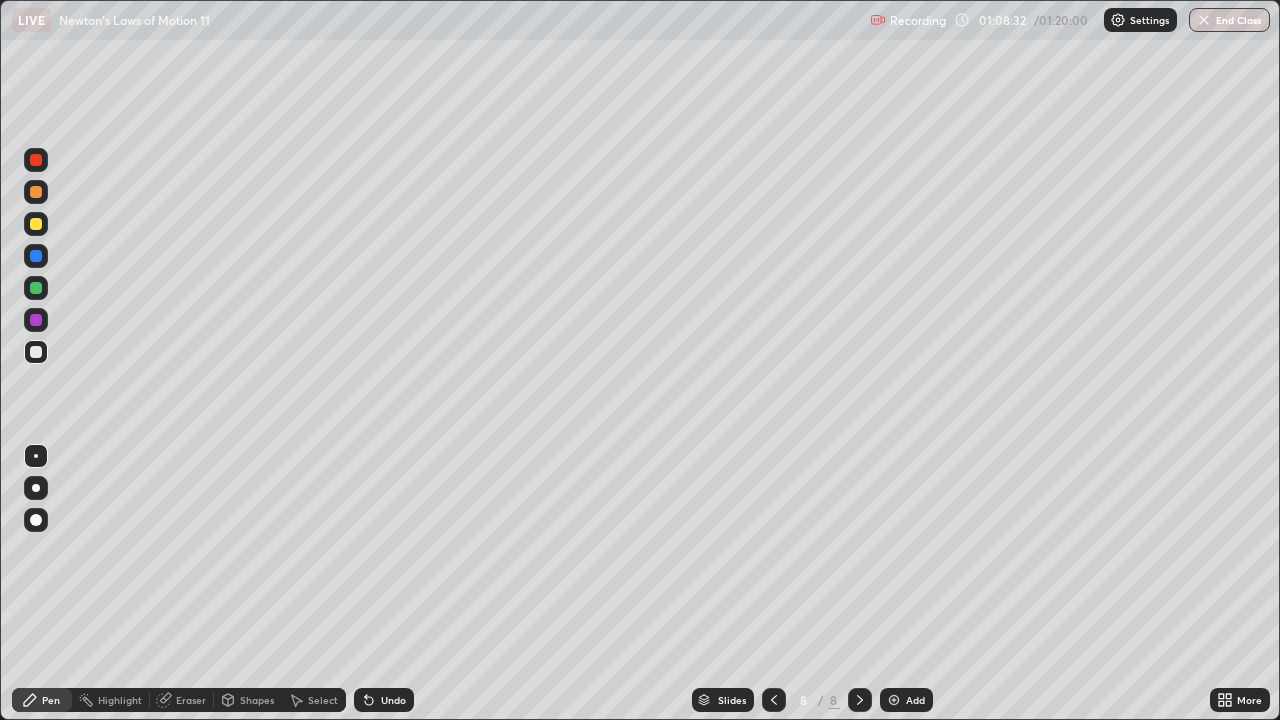 click on "Add" at bounding box center (906, 700) 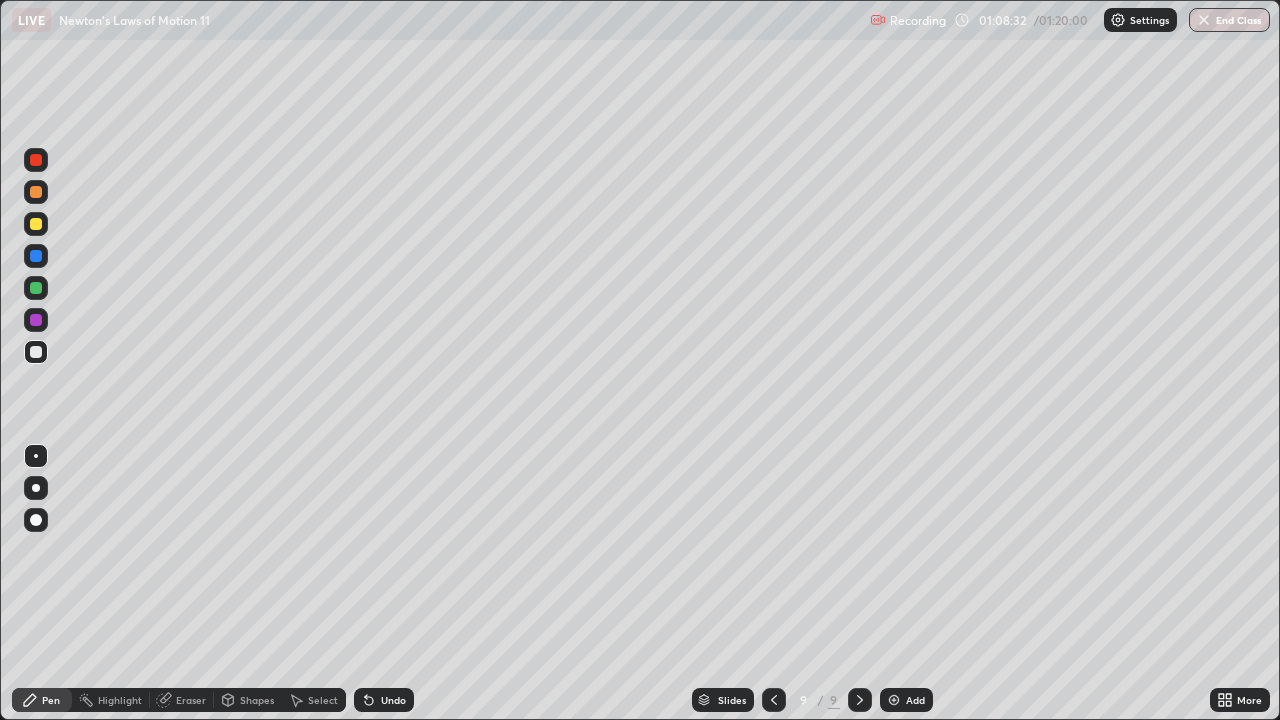 click at bounding box center (36, 288) 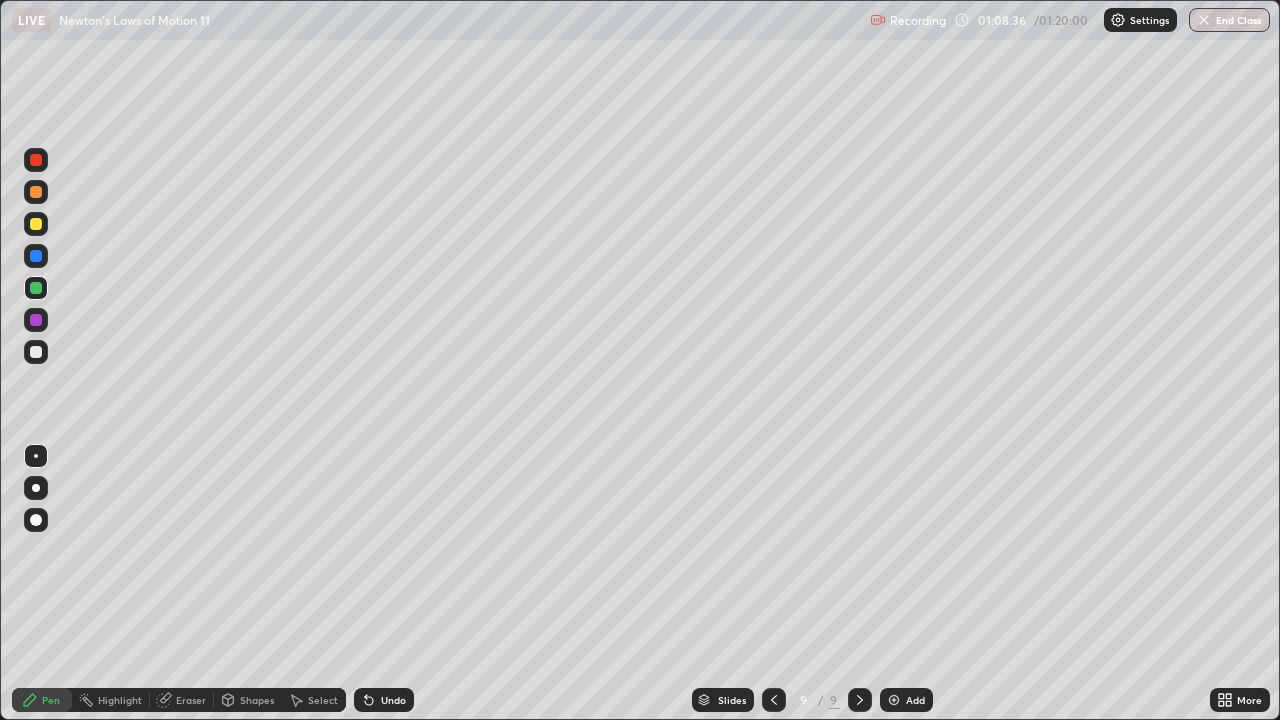 click at bounding box center (36, 224) 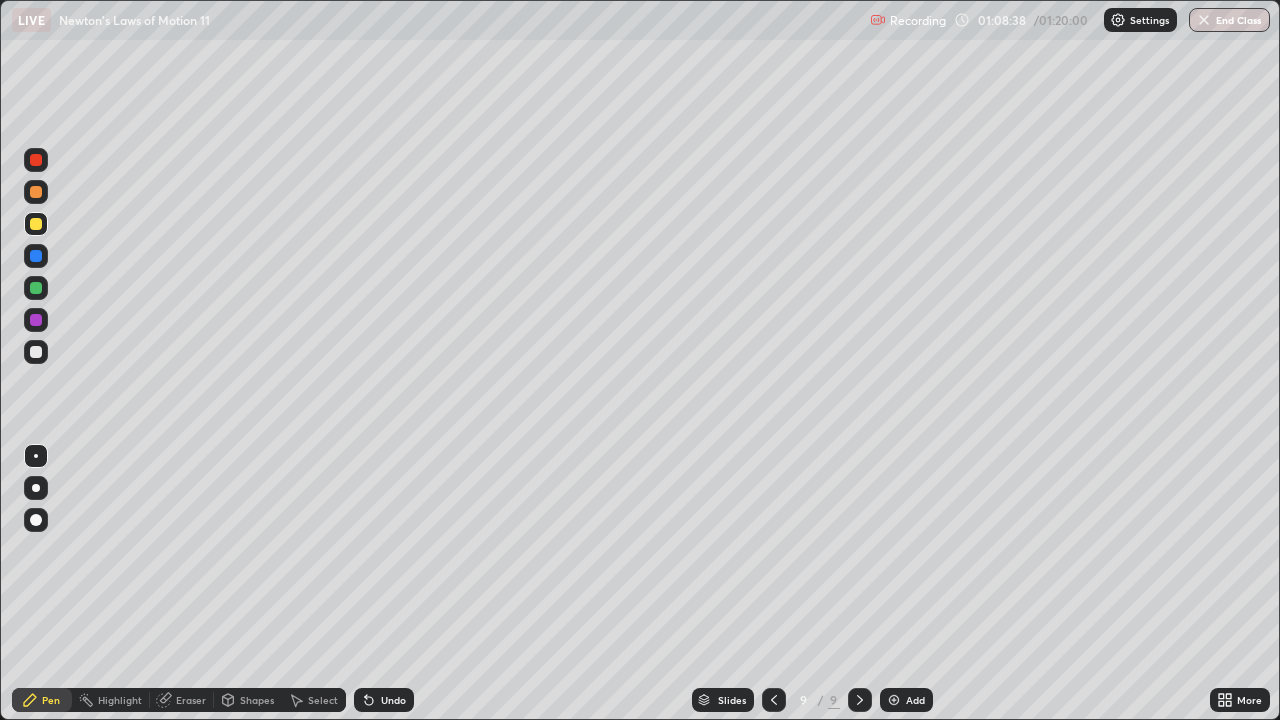 click at bounding box center [36, 352] 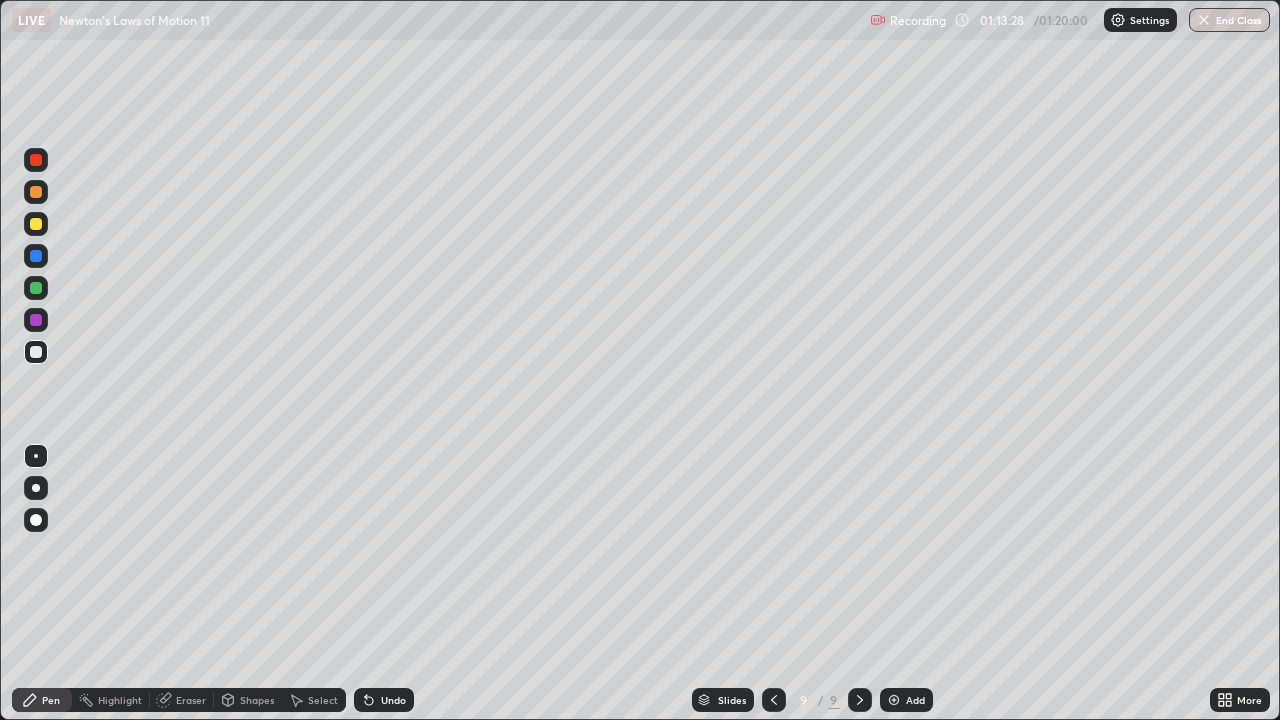 click on "End Class" at bounding box center [1229, 20] 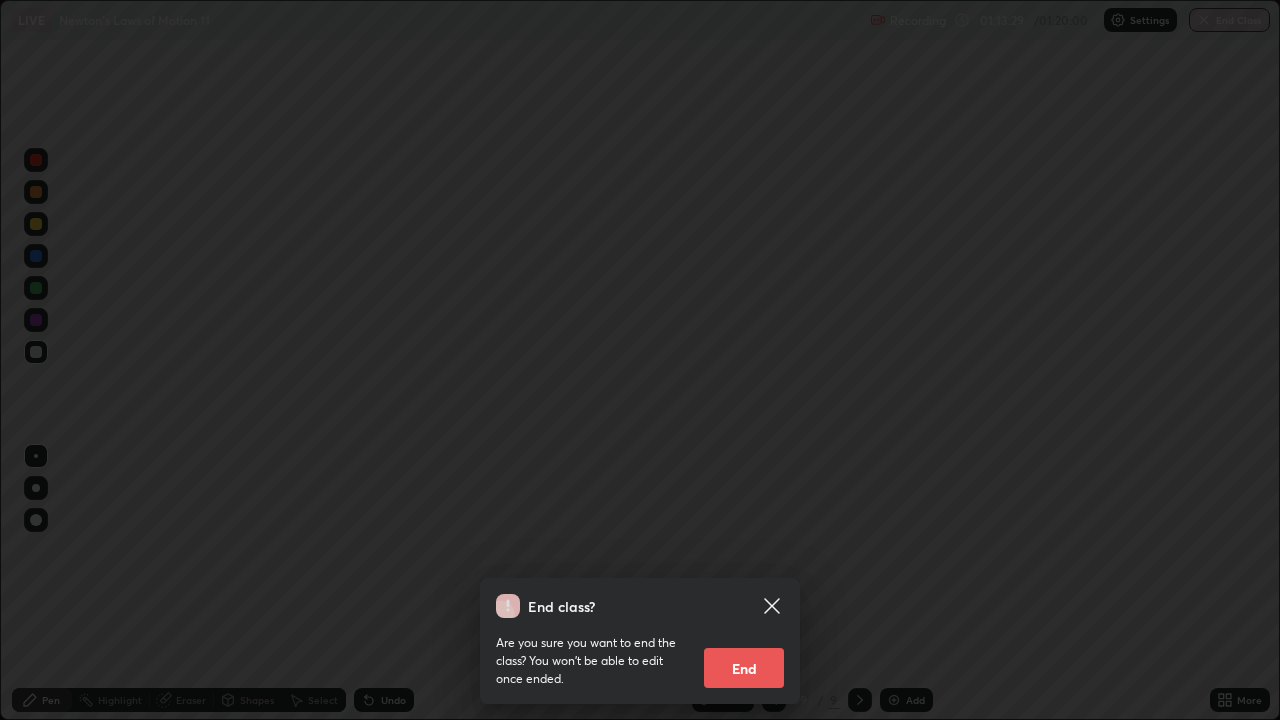 click on "End" at bounding box center [744, 668] 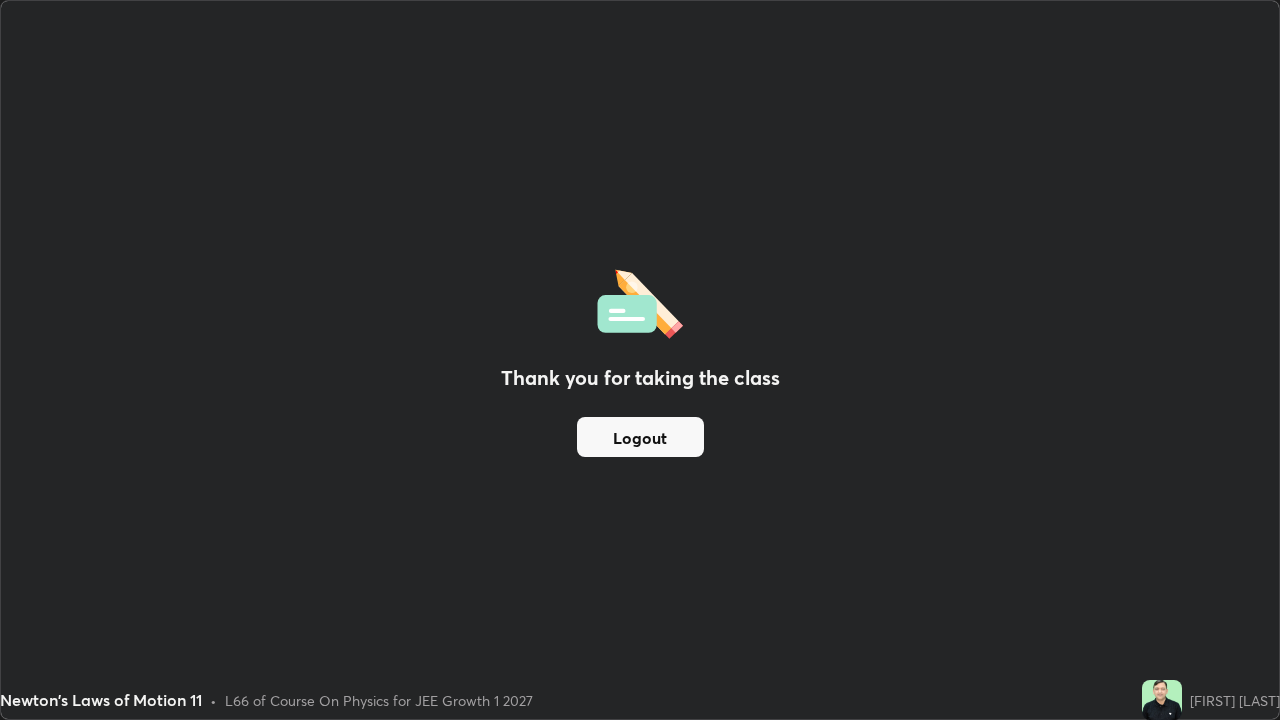 click on "Logout" at bounding box center [640, 437] 